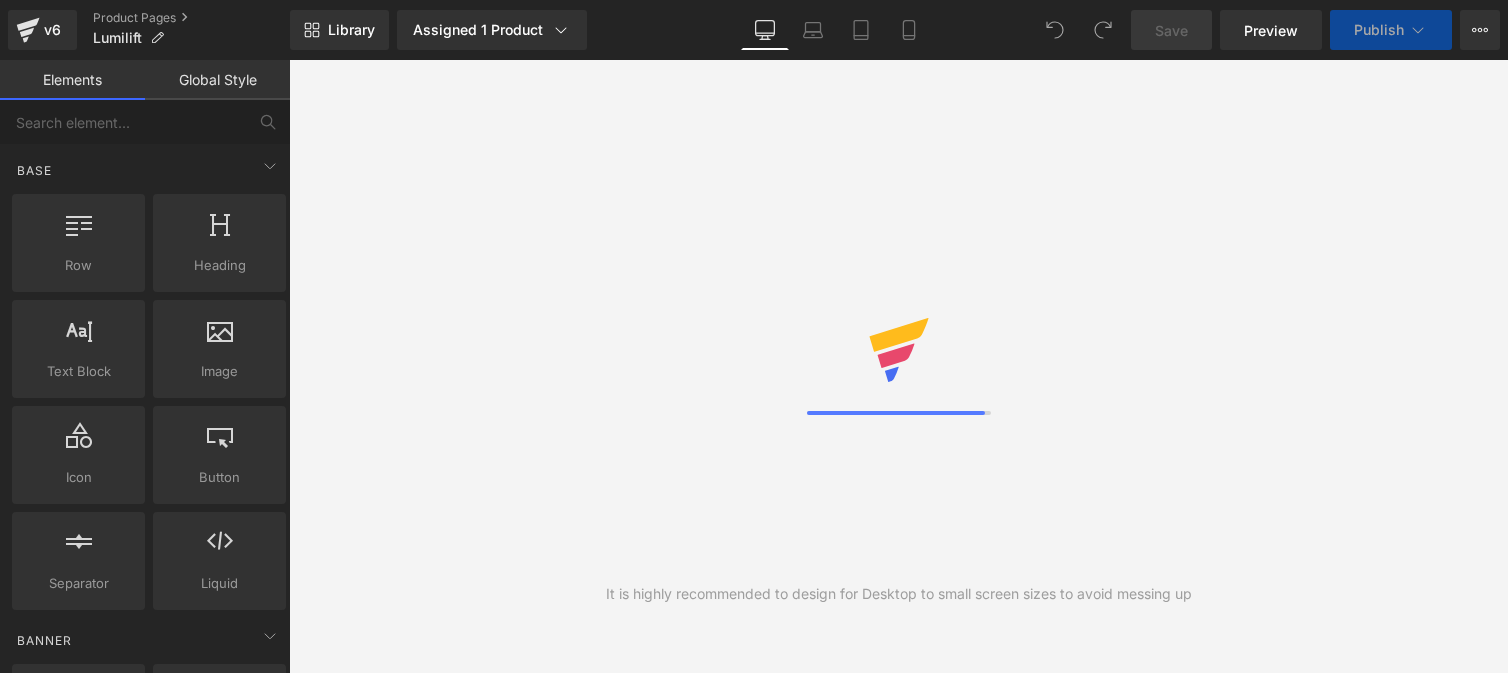 scroll, scrollTop: 0, scrollLeft: 0, axis: both 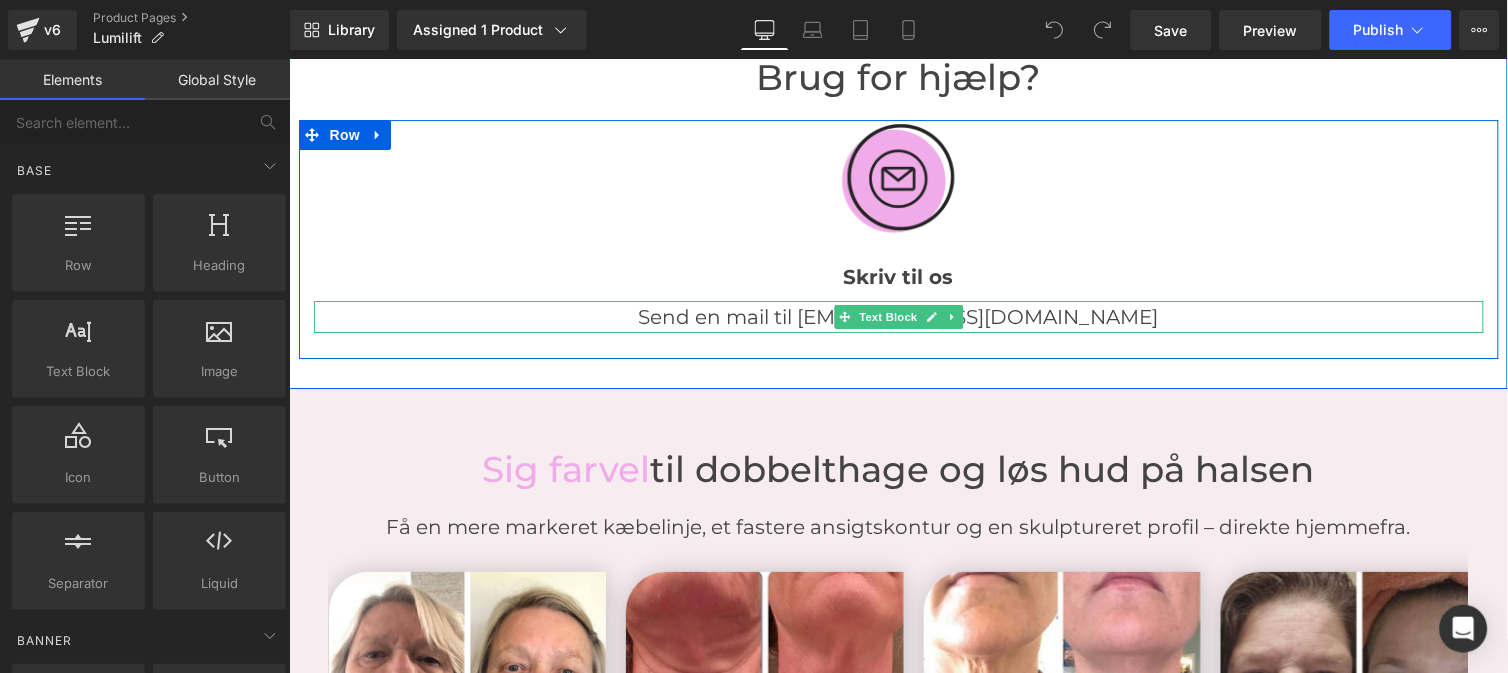 click on "Send en mail til [EMAIL_ADDRESS][DOMAIN_NAME]" at bounding box center [898, 316] 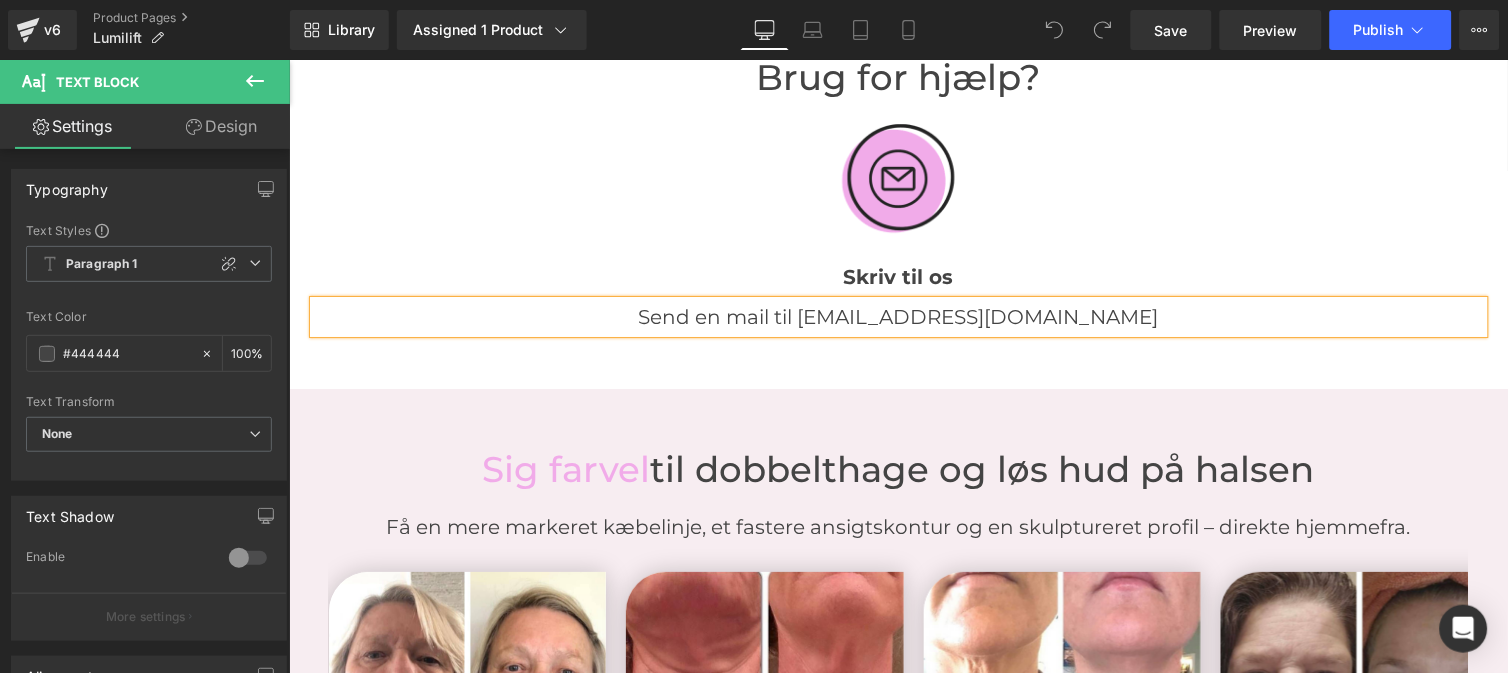 click on "Send en mail til [EMAIL_ADDRESS][DOMAIN_NAME]" at bounding box center (898, 316) 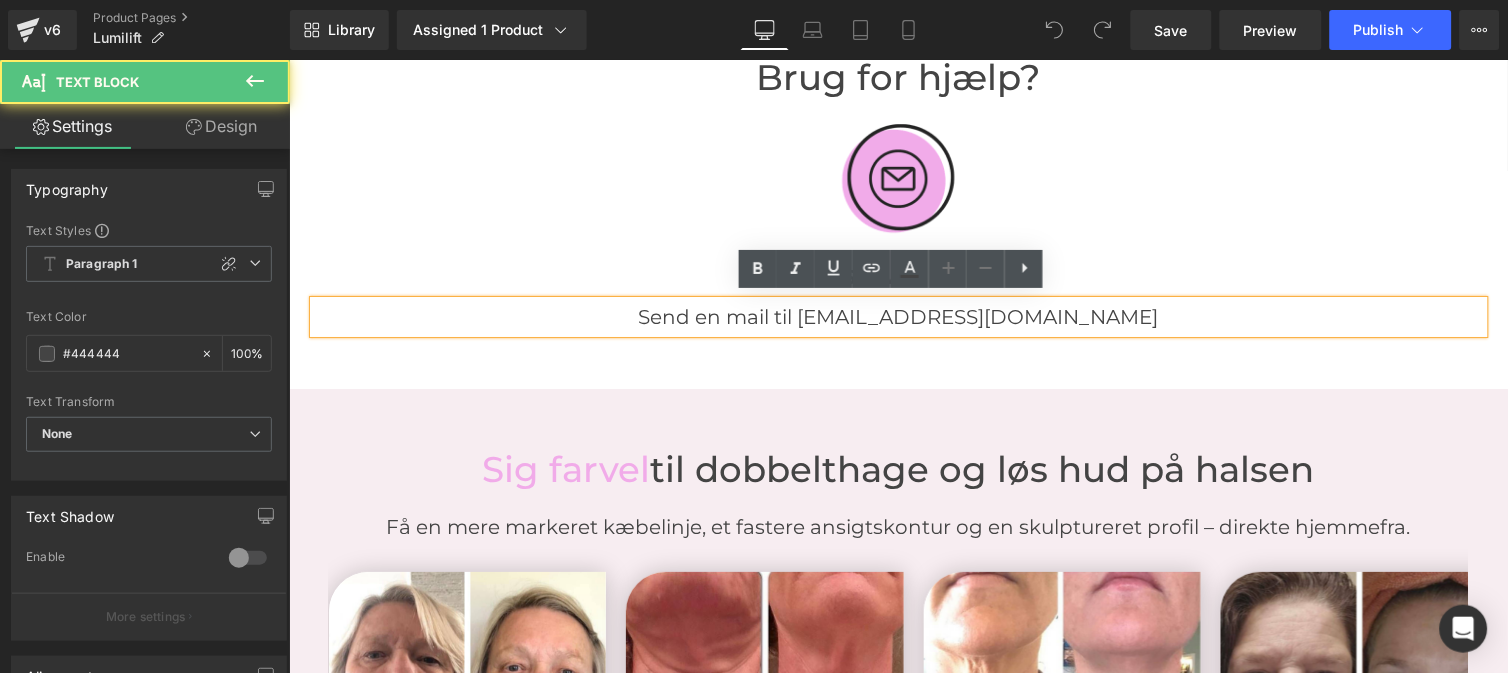 type 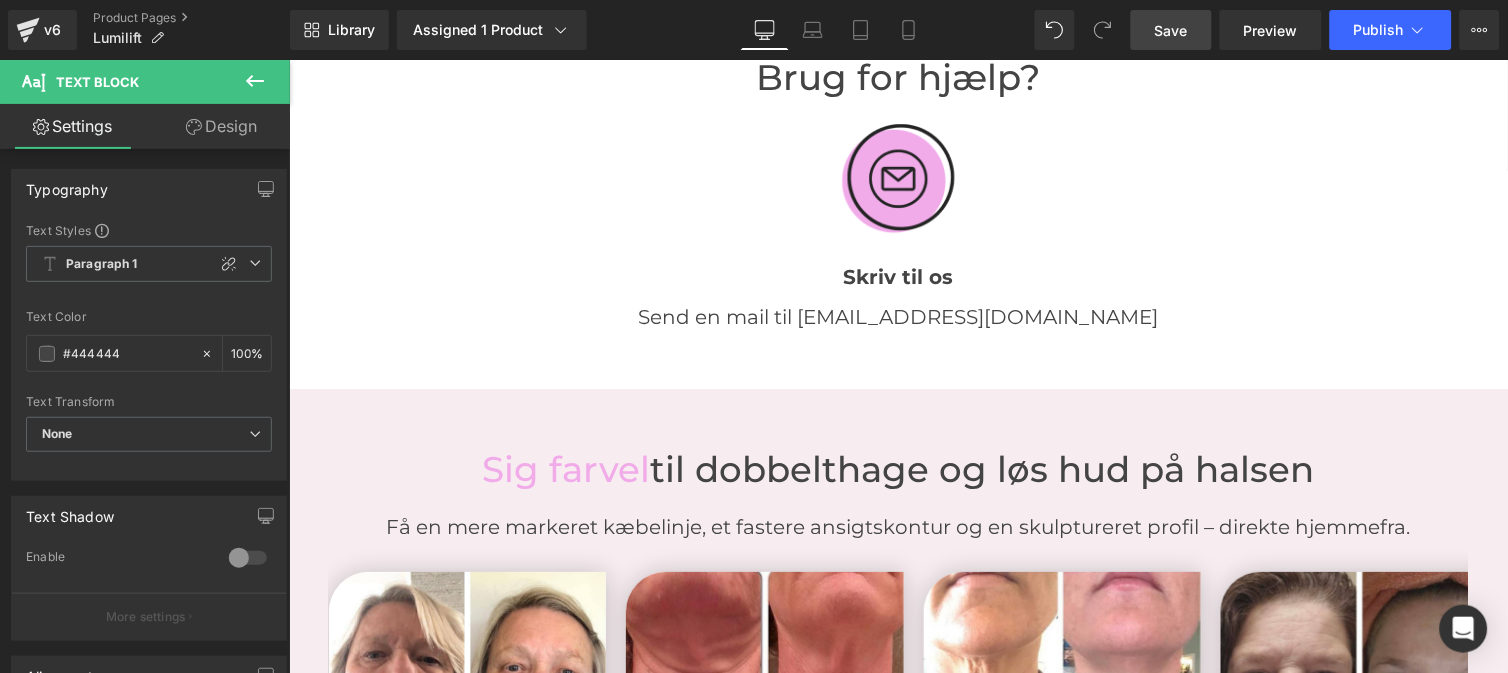 click on "Save" at bounding box center (1171, 30) 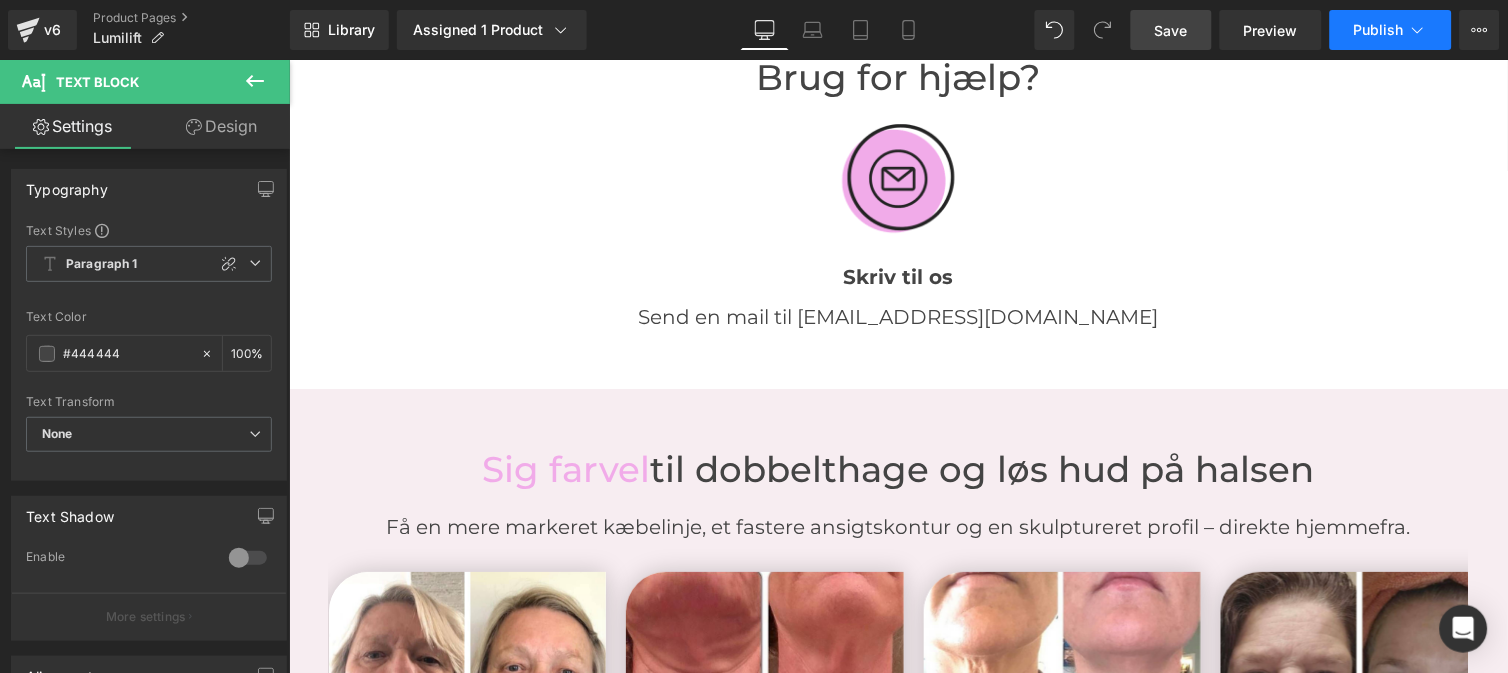 click on "Publish" at bounding box center [1379, 30] 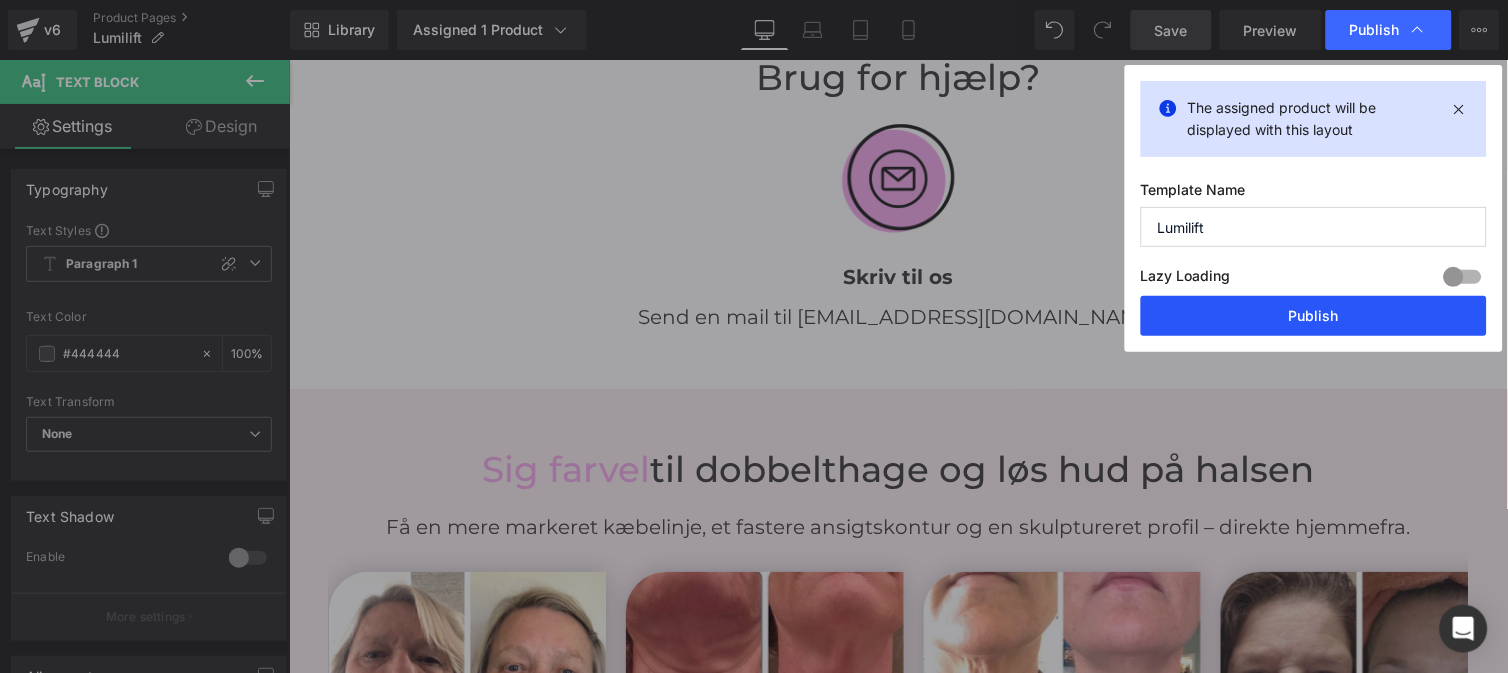 click on "Publish" at bounding box center (1314, 316) 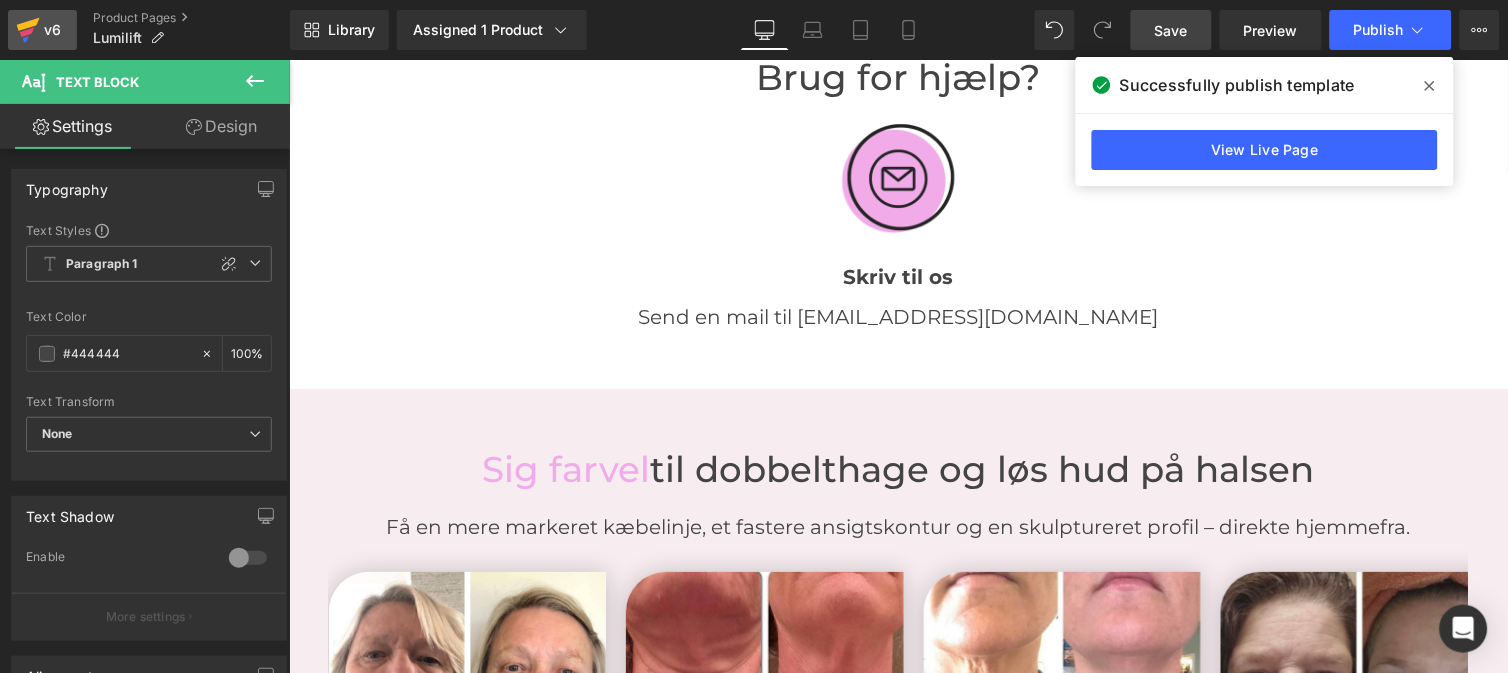 click 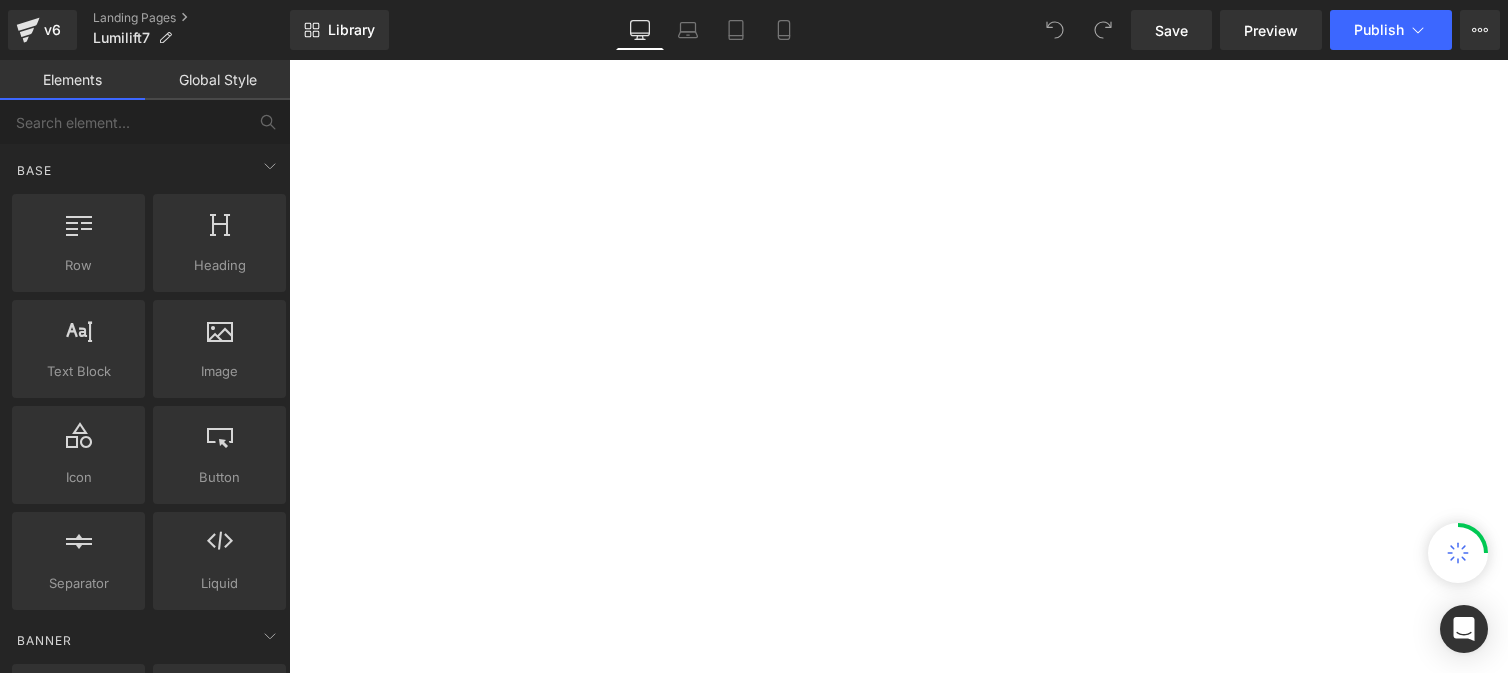 scroll, scrollTop: 0, scrollLeft: 0, axis: both 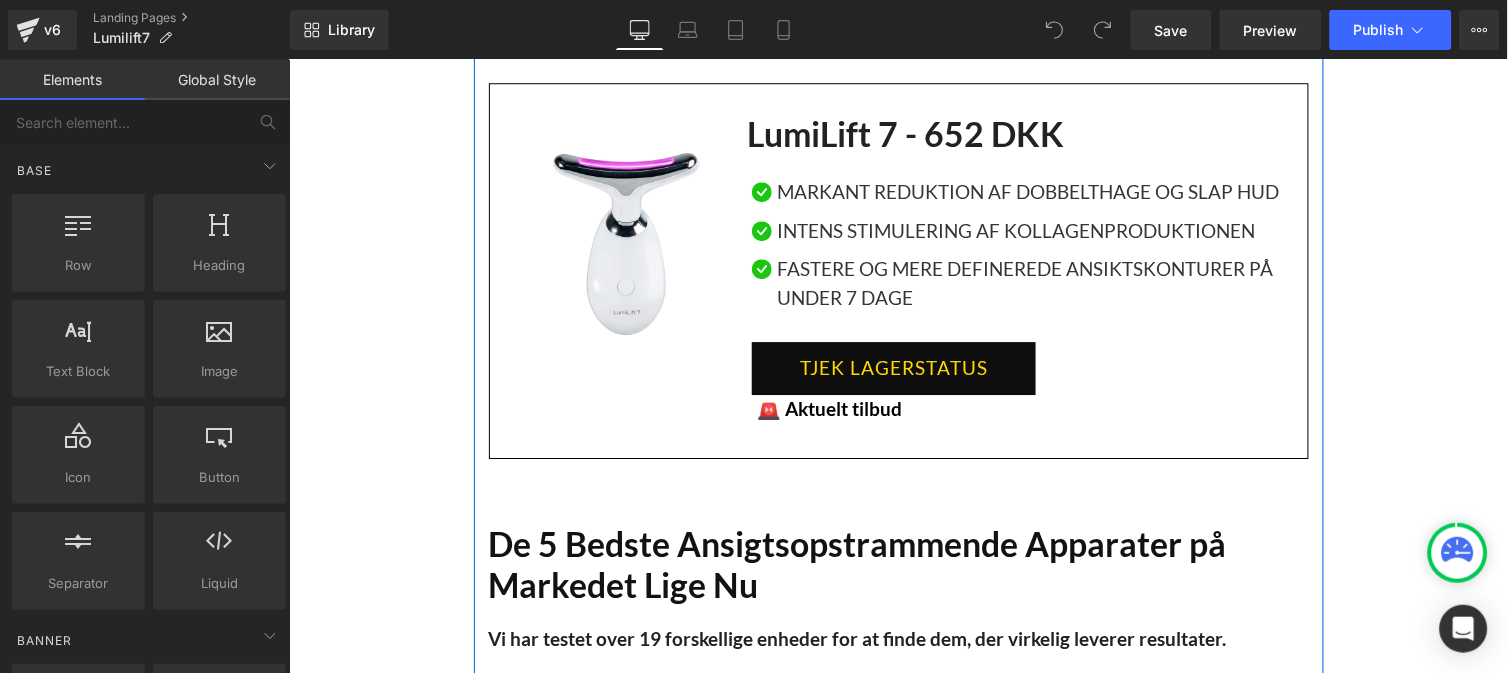 click on "TJEK LAGERSTATUS" at bounding box center [893, 367] 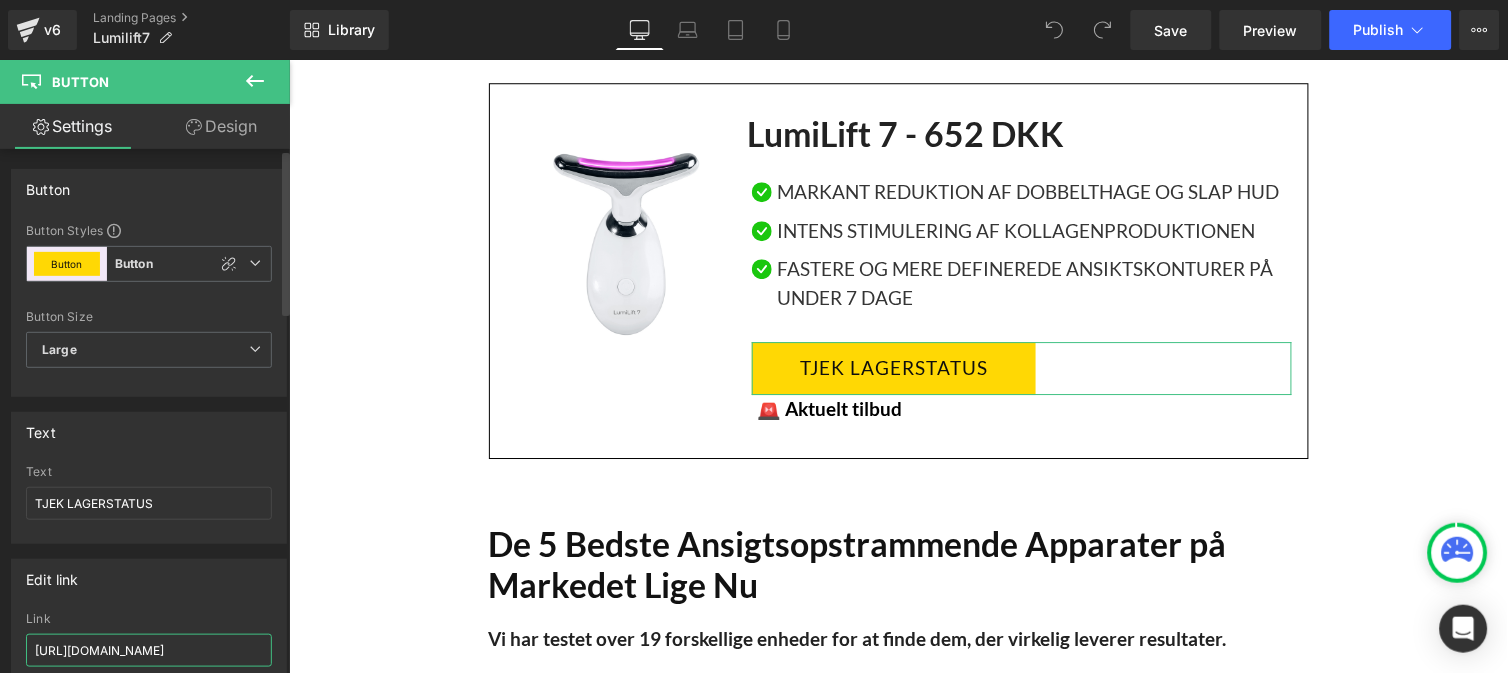 click on "https://olymna.com/pages/lumilift-7" at bounding box center [149, 650] 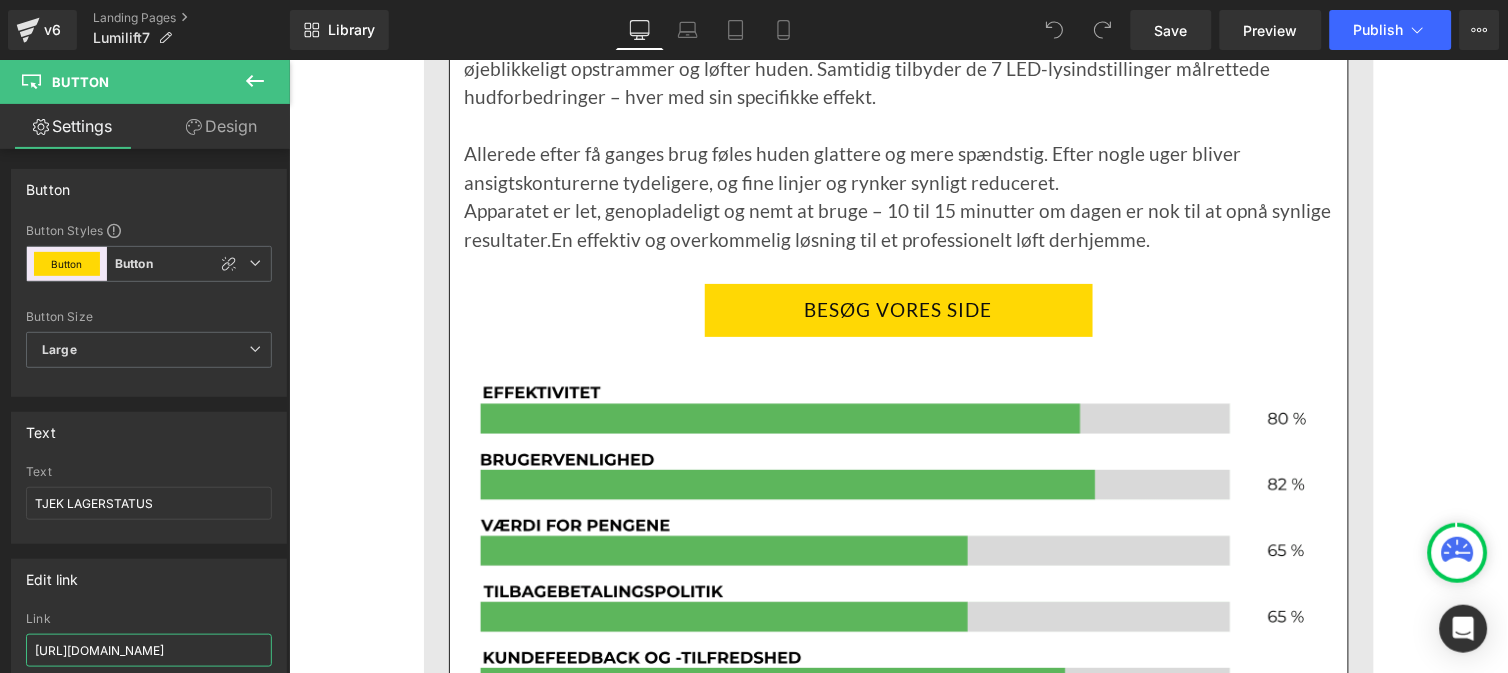 scroll, scrollTop: 3322, scrollLeft: 0, axis: vertical 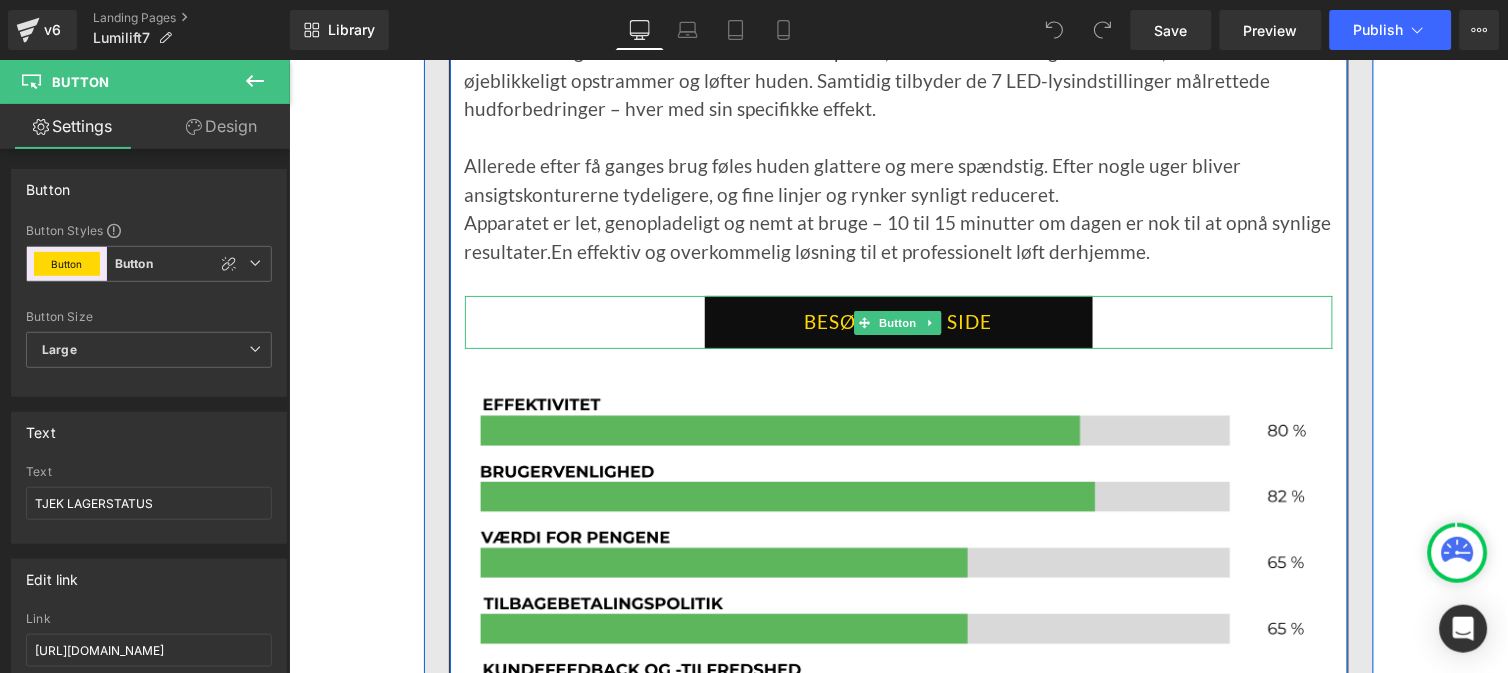 click on "BESØG VORES SIDE" at bounding box center [898, 321] 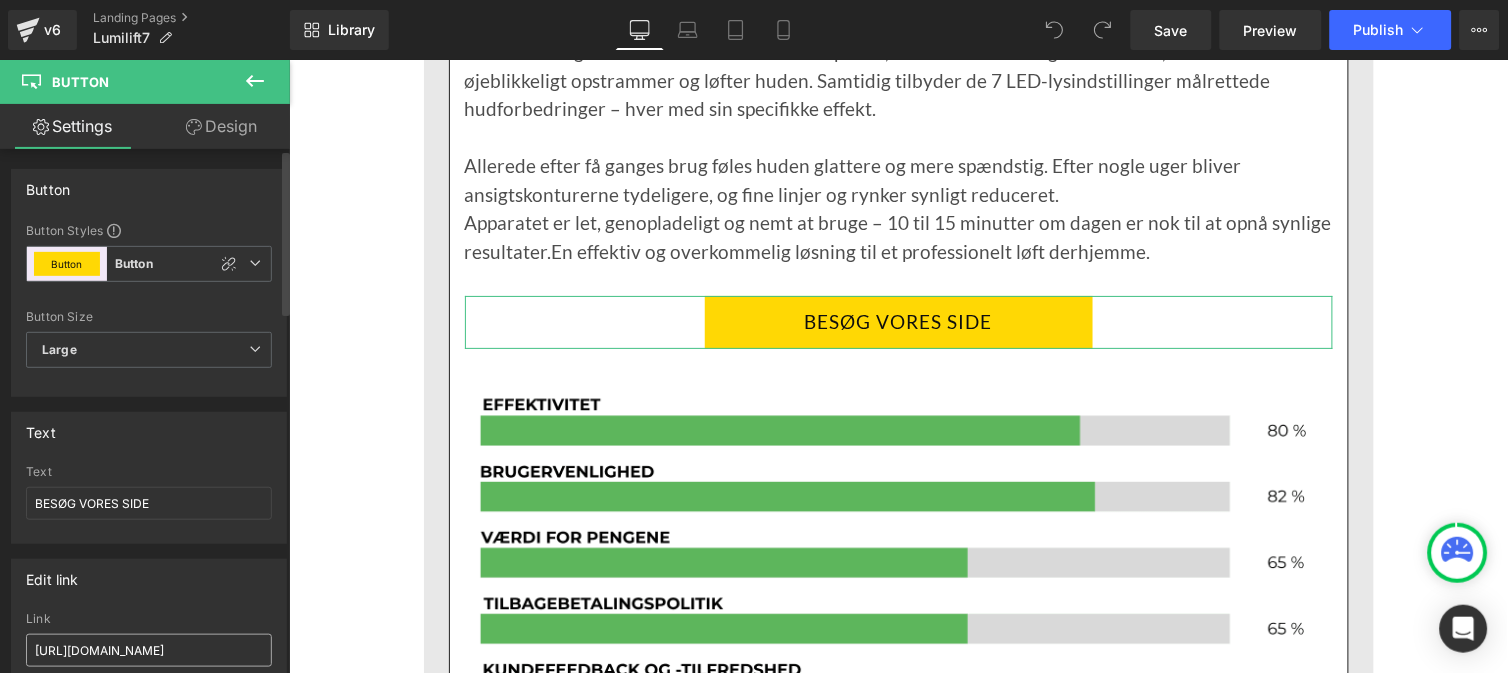 click on "https://olymna.com/pages/lumilift-7" at bounding box center (149, 650) 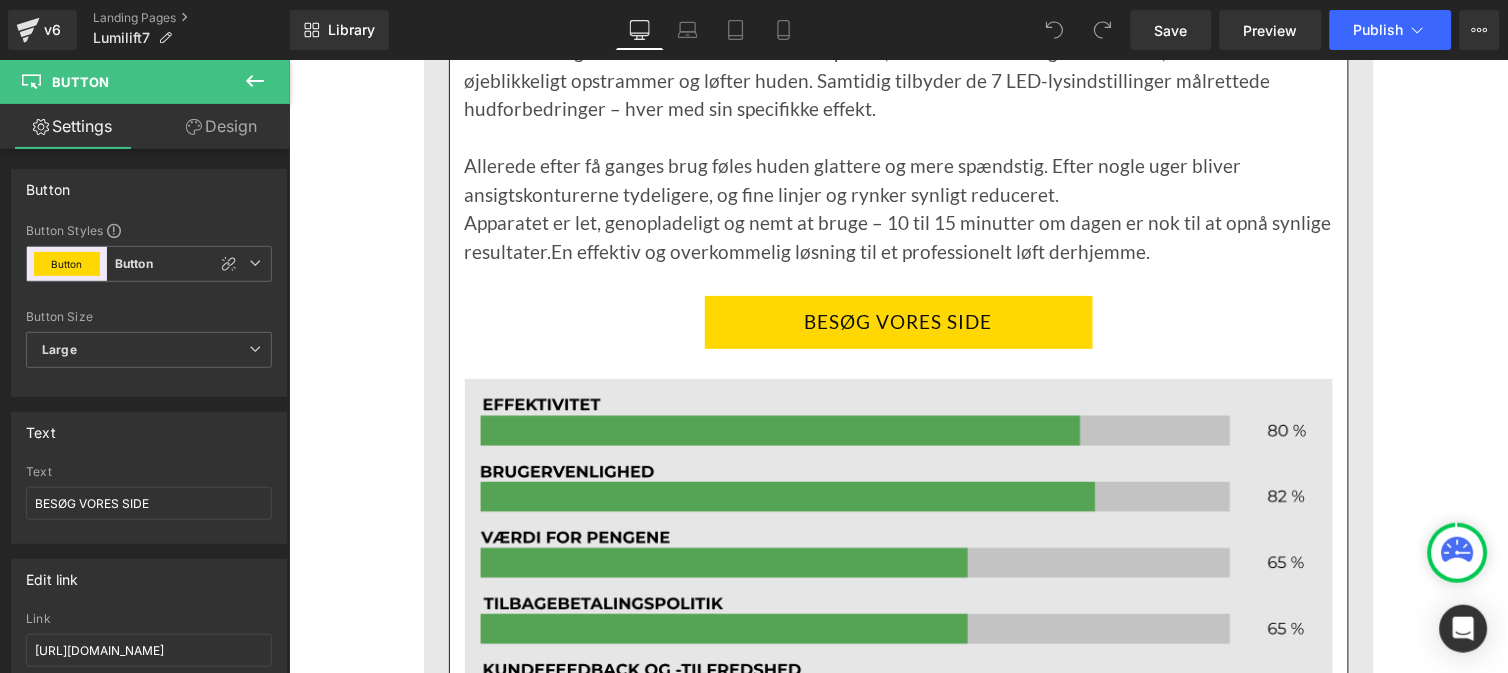 scroll, scrollTop: 0, scrollLeft: 27, axis: horizontal 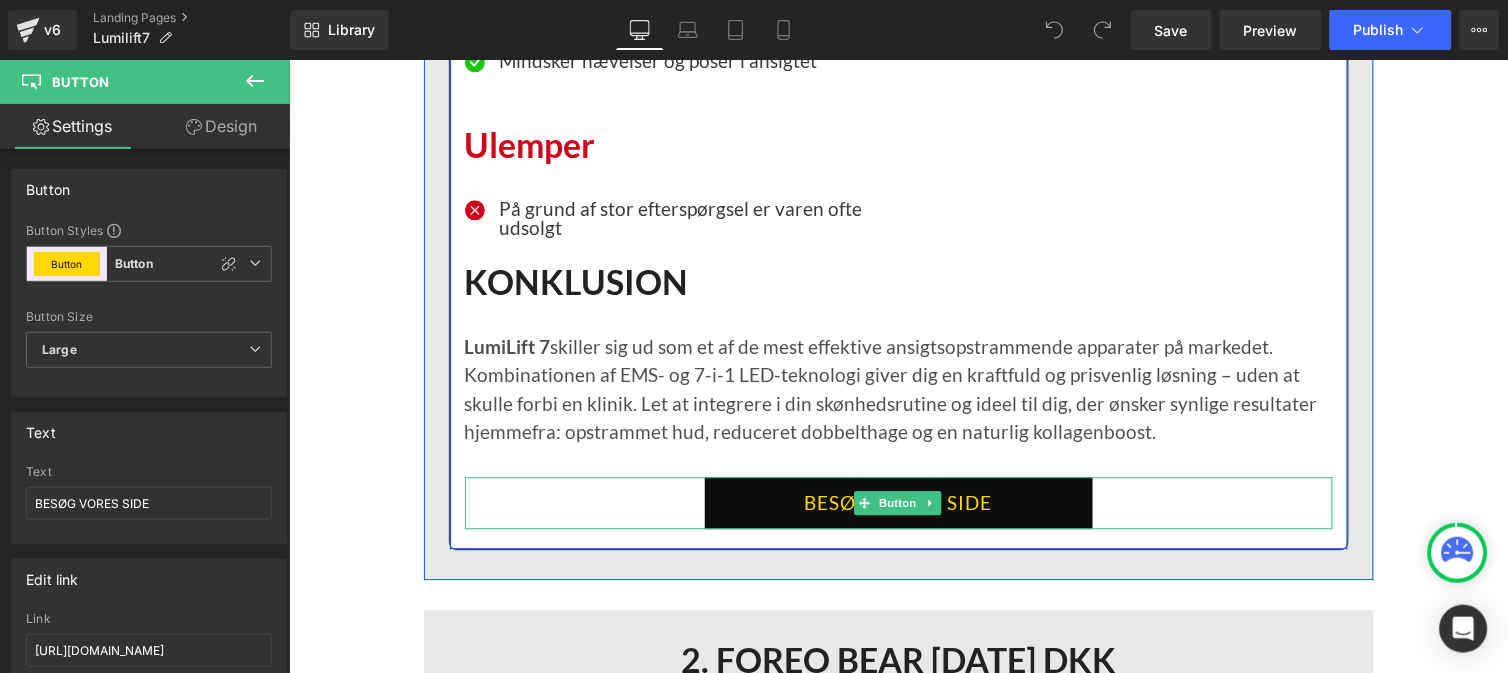 click on "BESØG VORES SIDE" at bounding box center (898, 502) 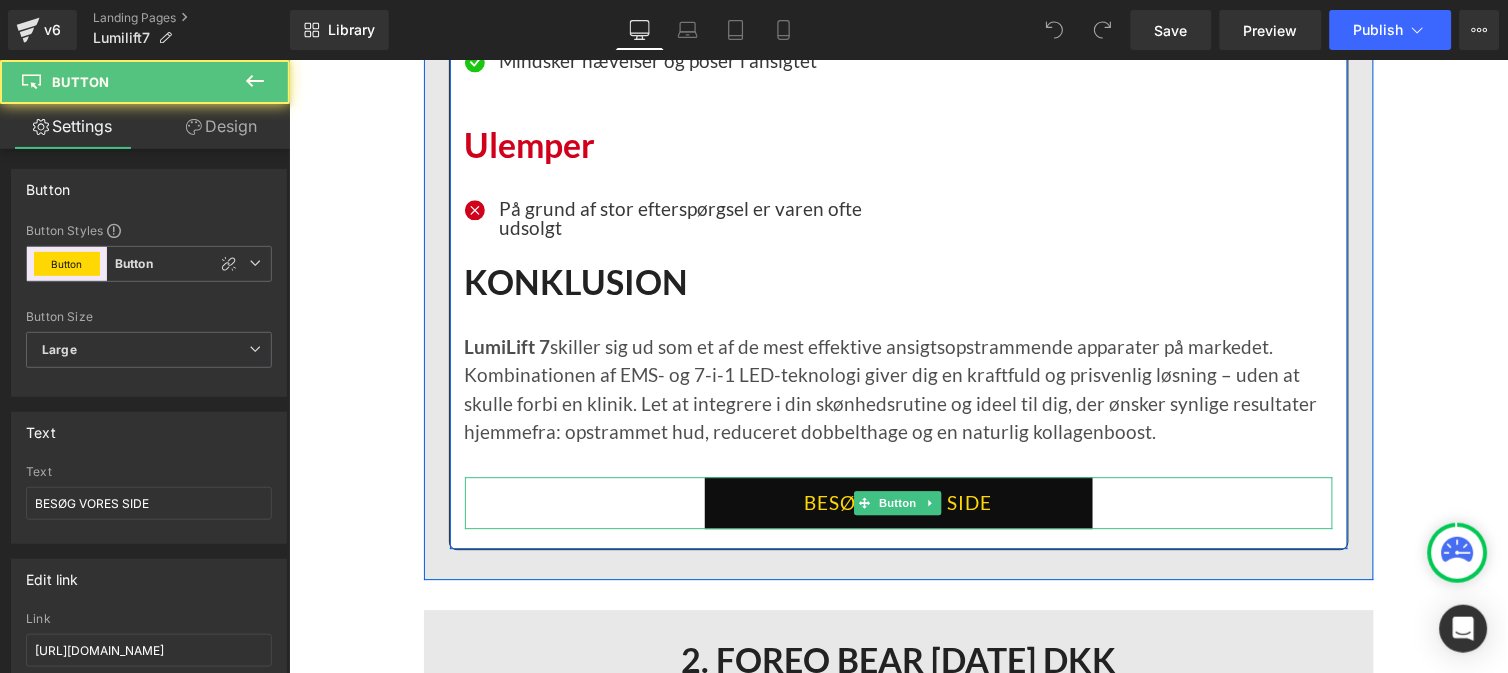 click on "BESØG VORES SIDE" at bounding box center (898, 502) 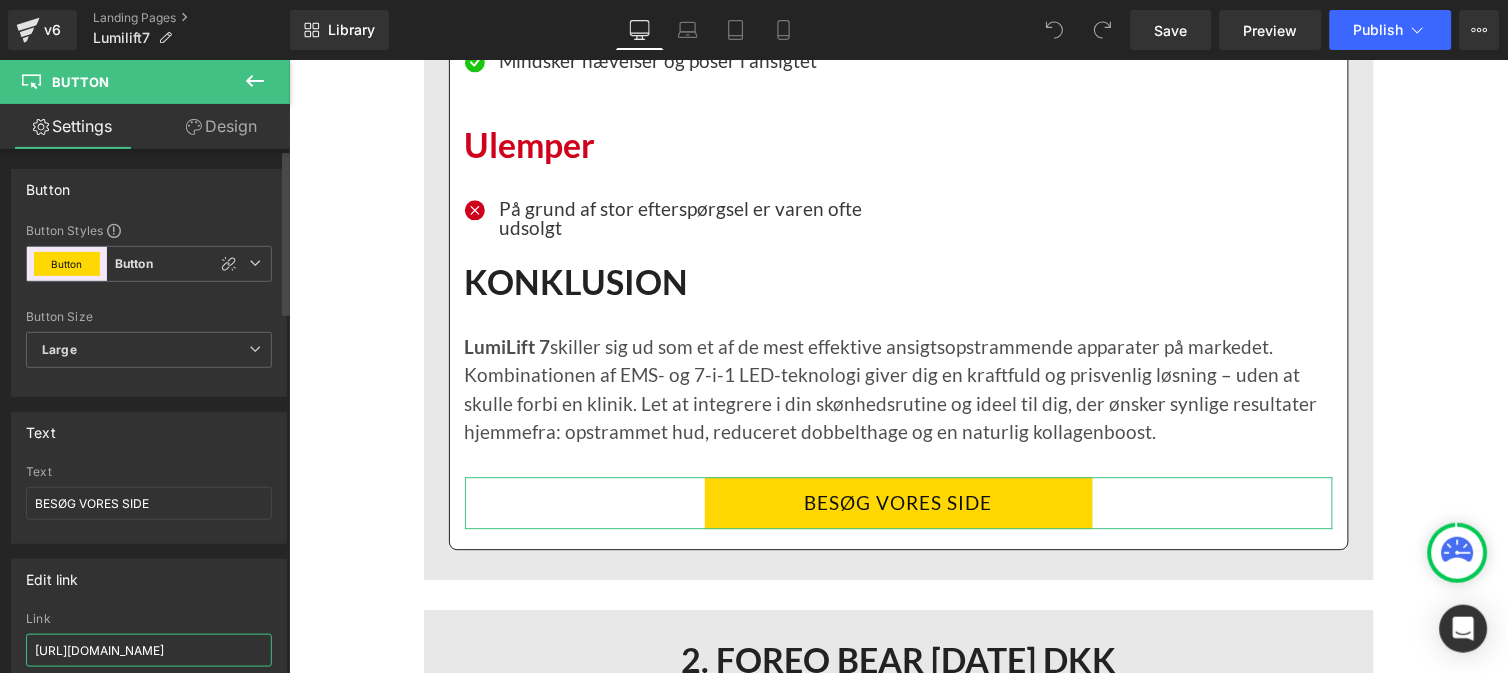 click on "https://olymna.com/pages/lumilift-7" at bounding box center (149, 650) 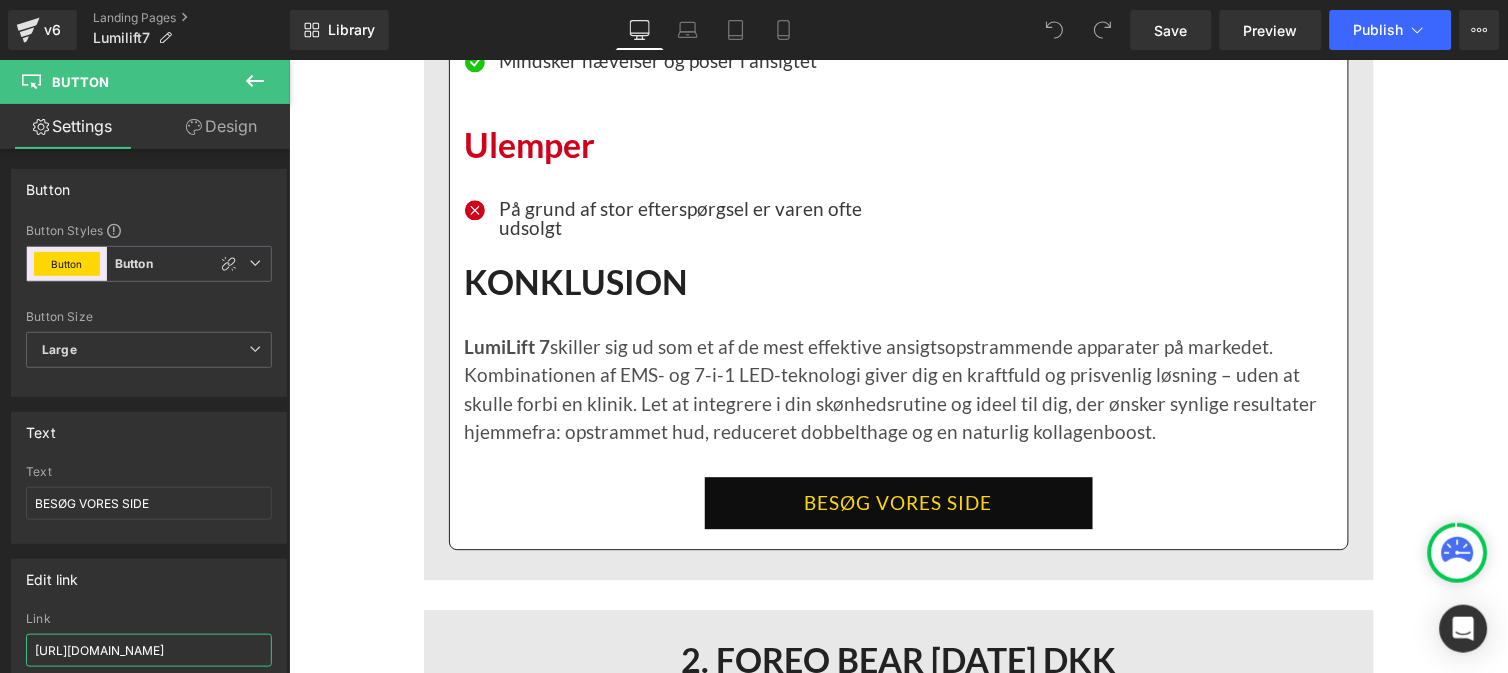 scroll, scrollTop: 0, scrollLeft: 27, axis: horizontal 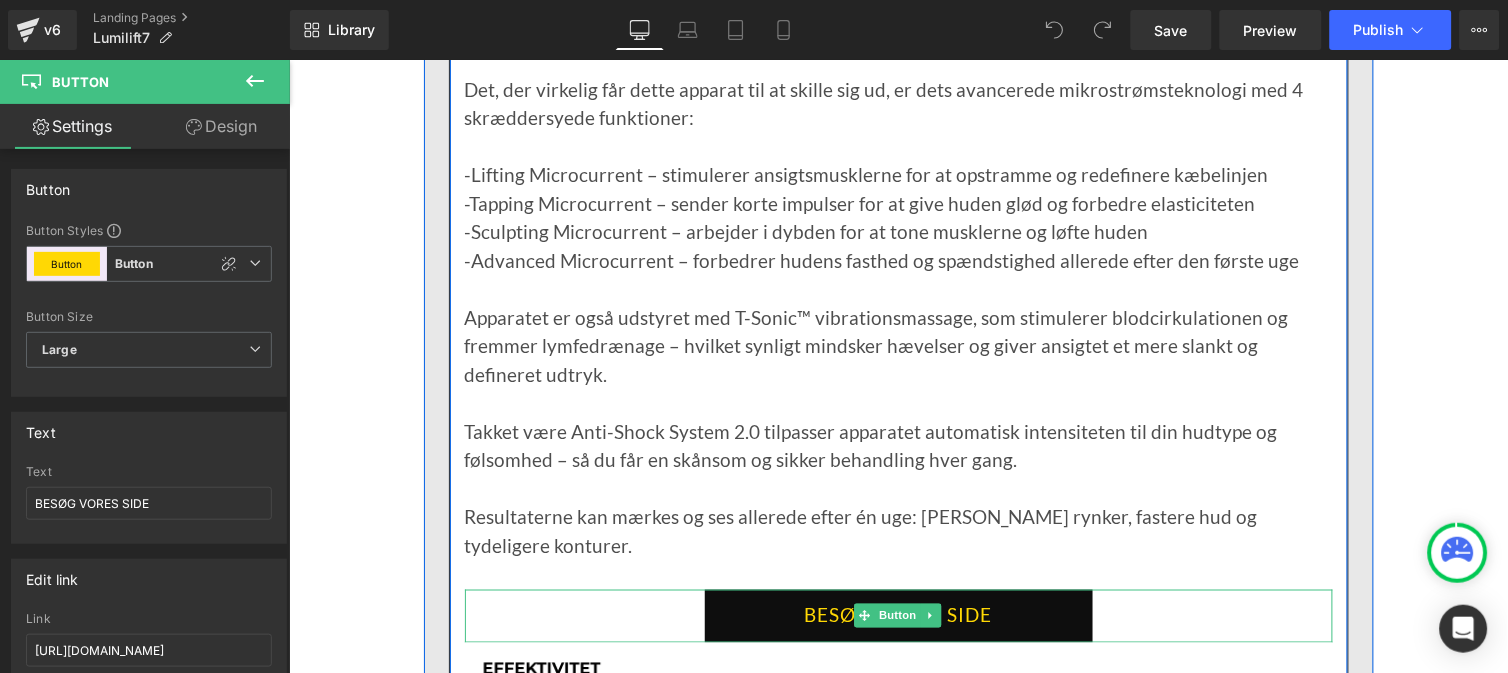 click on "BESØG VORES SIDE" at bounding box center [898, 615] 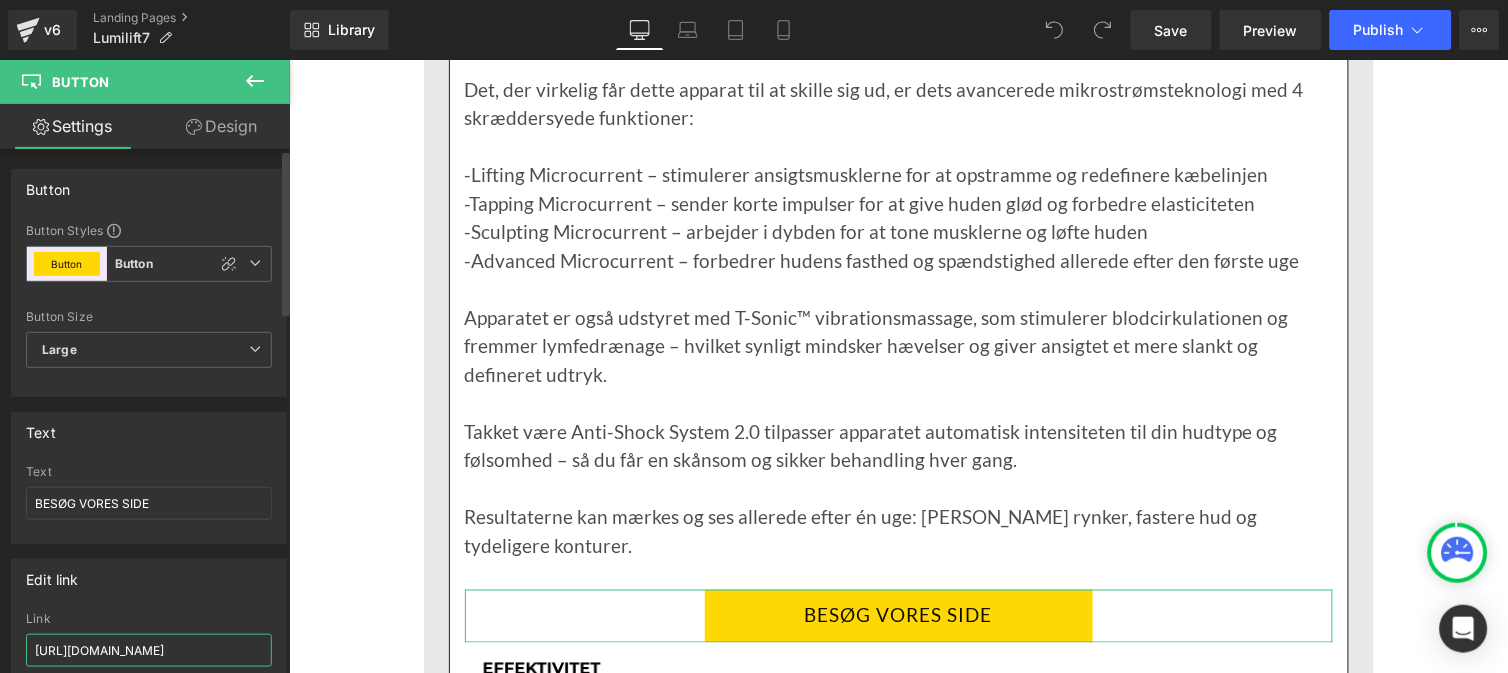 click on "https://olymna.com/pages/lumilift-7" at bounding box center (149, 650) 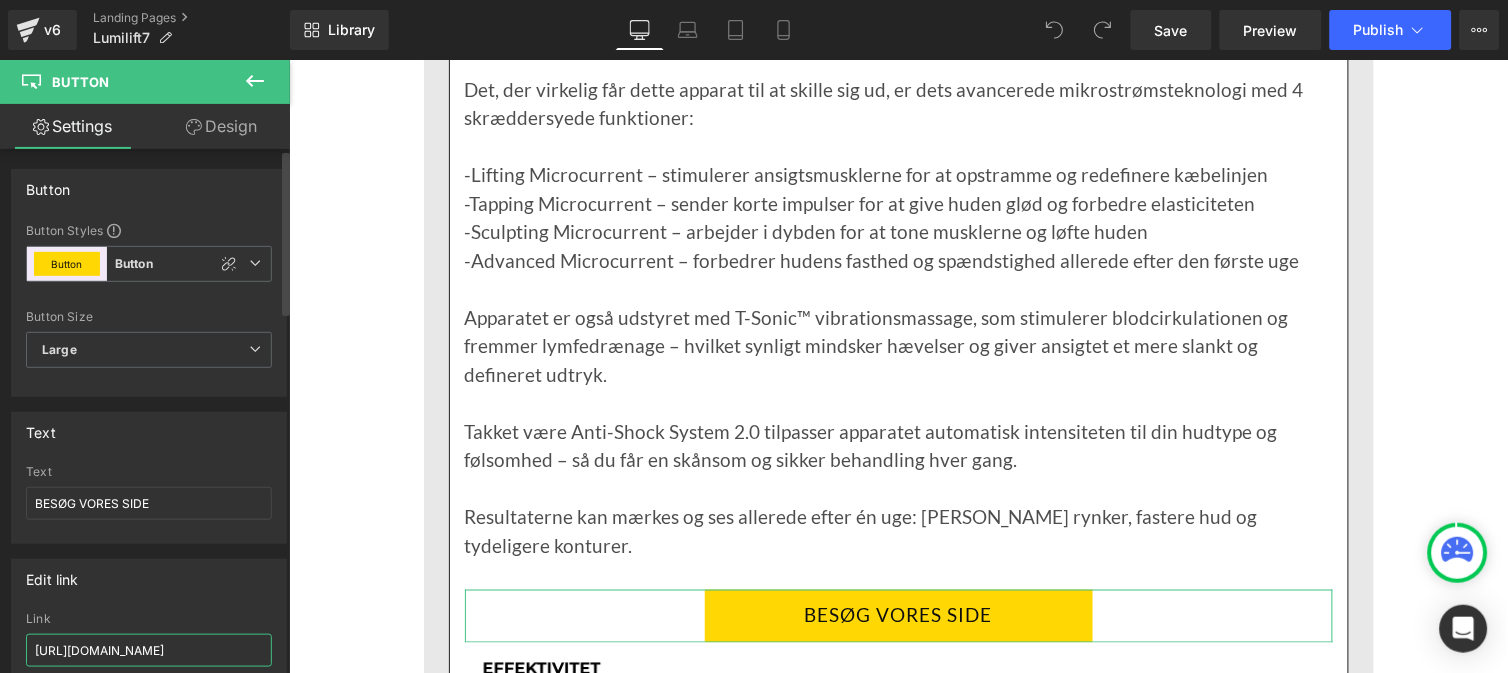 type on "https://olymdanmark.com/products/lumilift7" 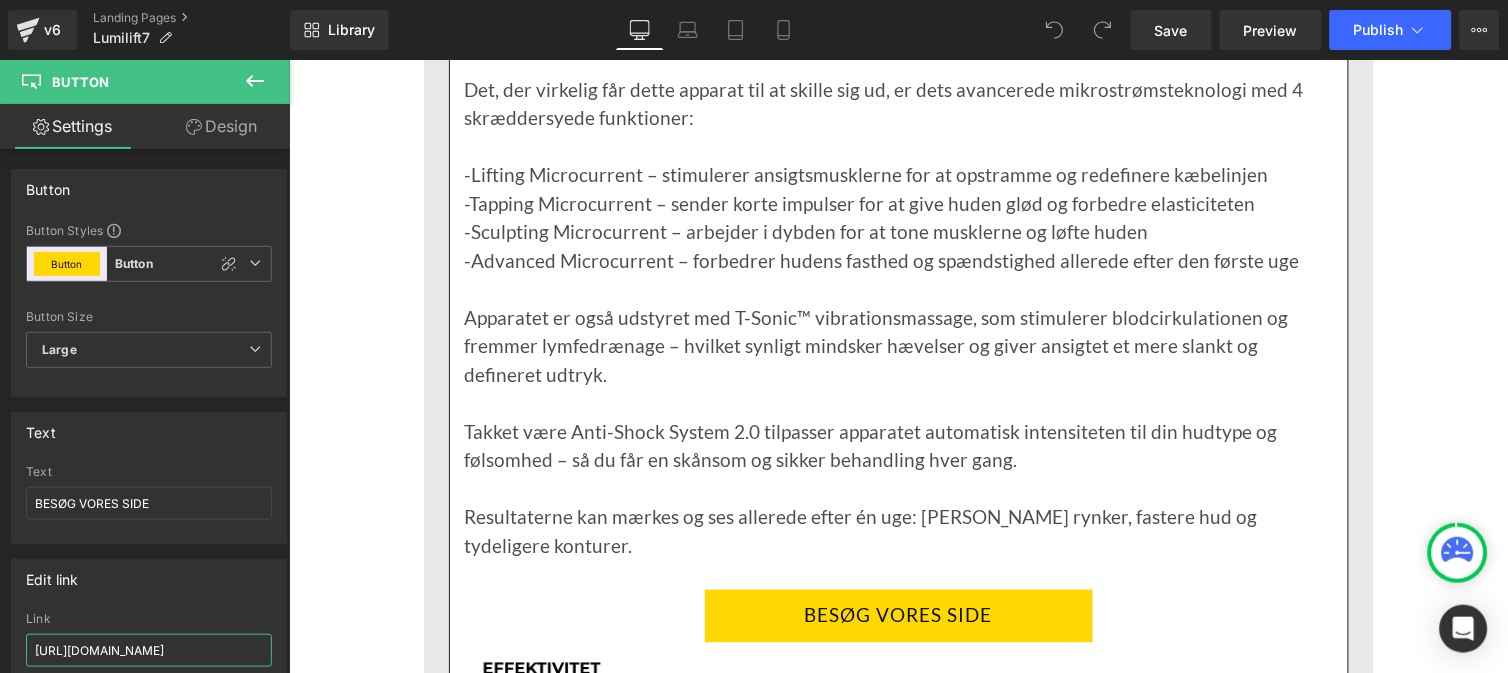 scroll, scrollTop: 0, scrollLeft: 27, axis: horizontal 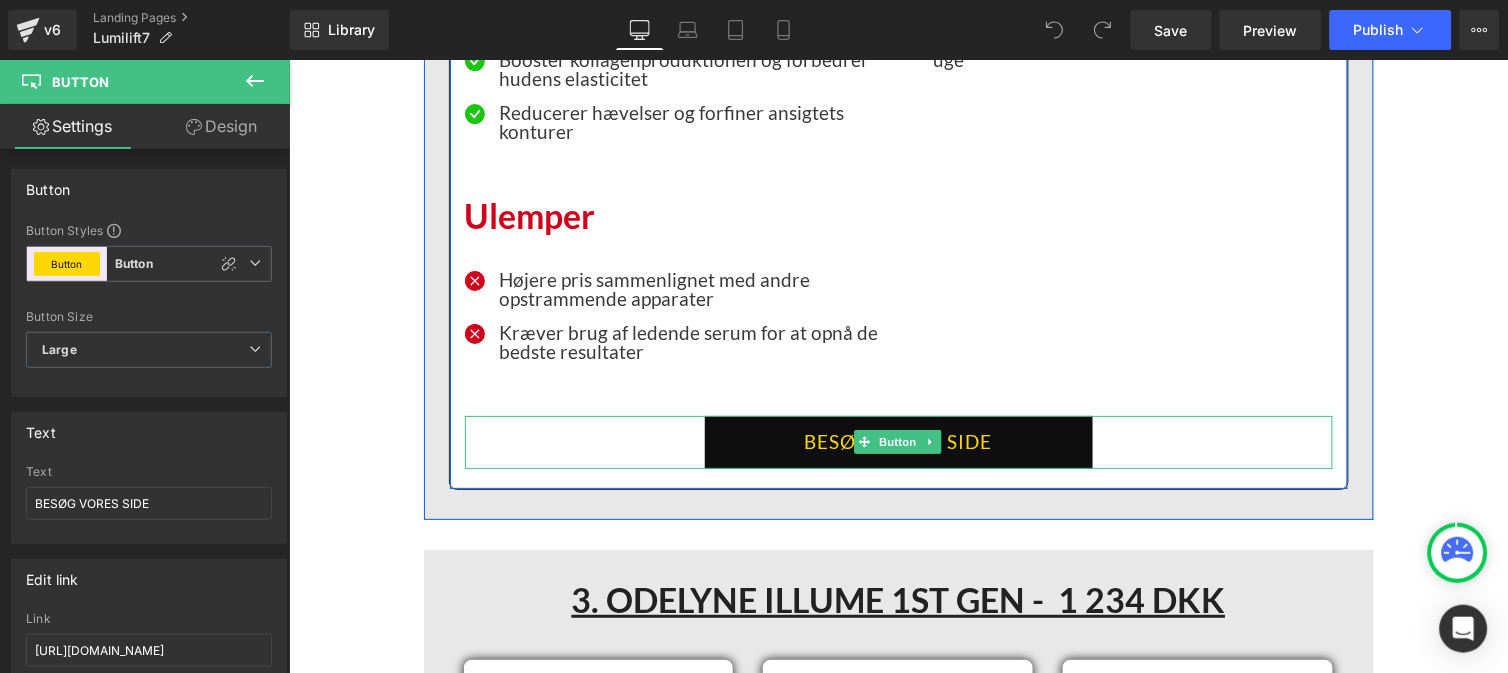 click on "BESØG VORES SIDE" at bounding box center (898, 441) 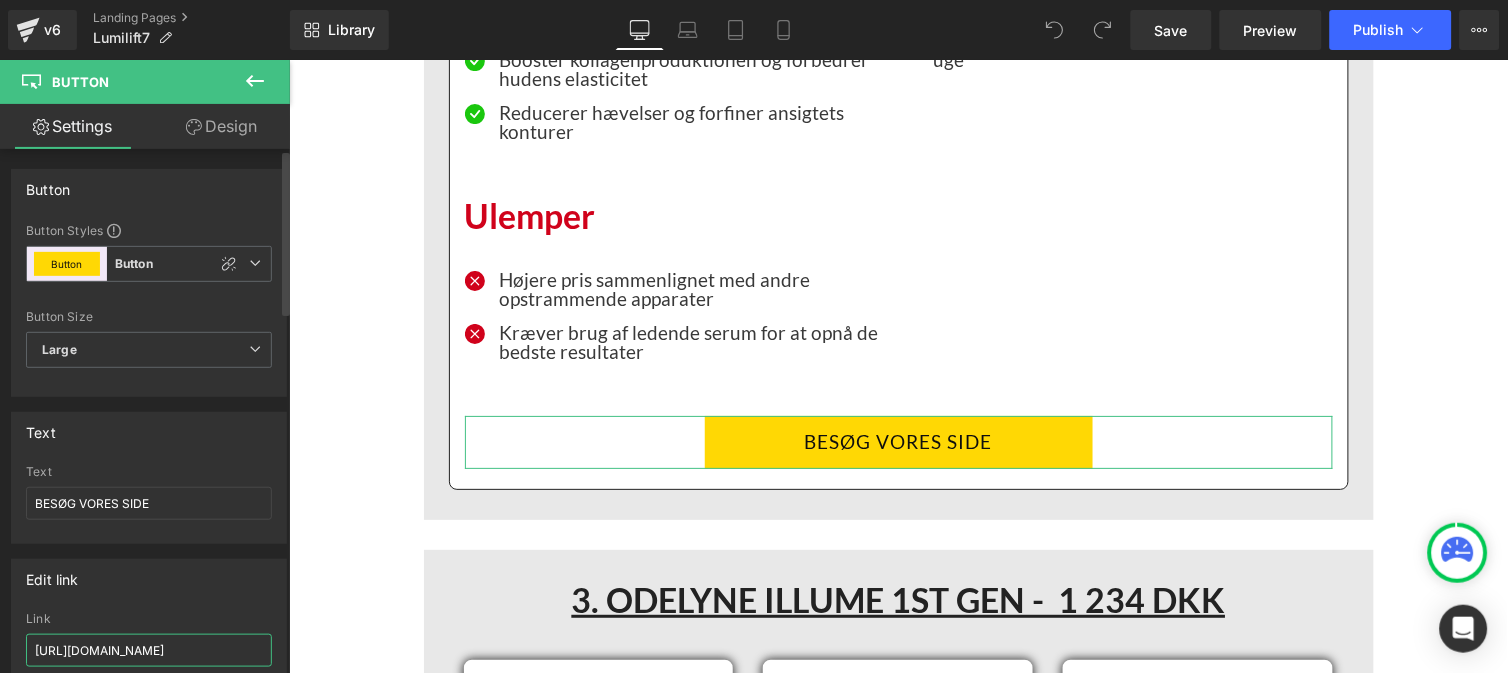 click on "https://olymna.com/pages/lumilift-7" at bounding box center (149, 650) 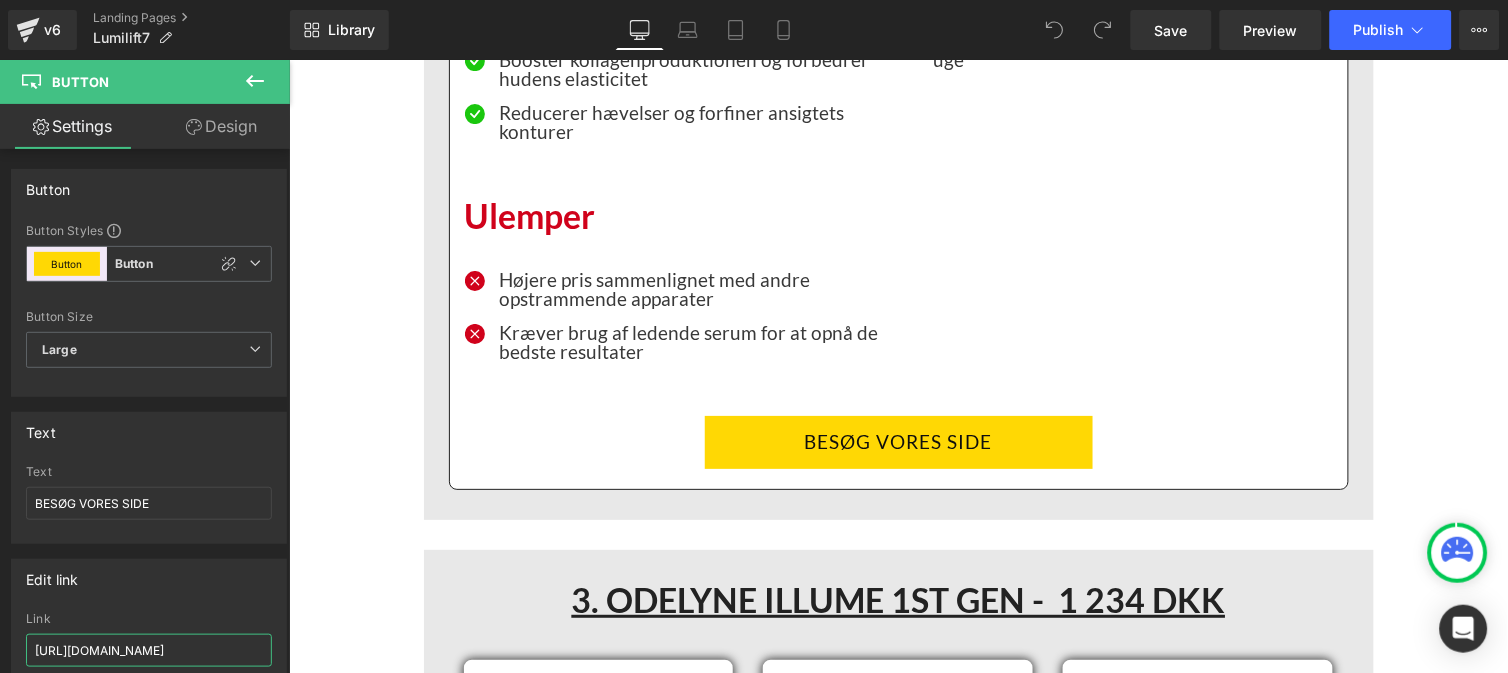 scroll, scrollTop: 0, scrollLeft: 27, axis: horizontal 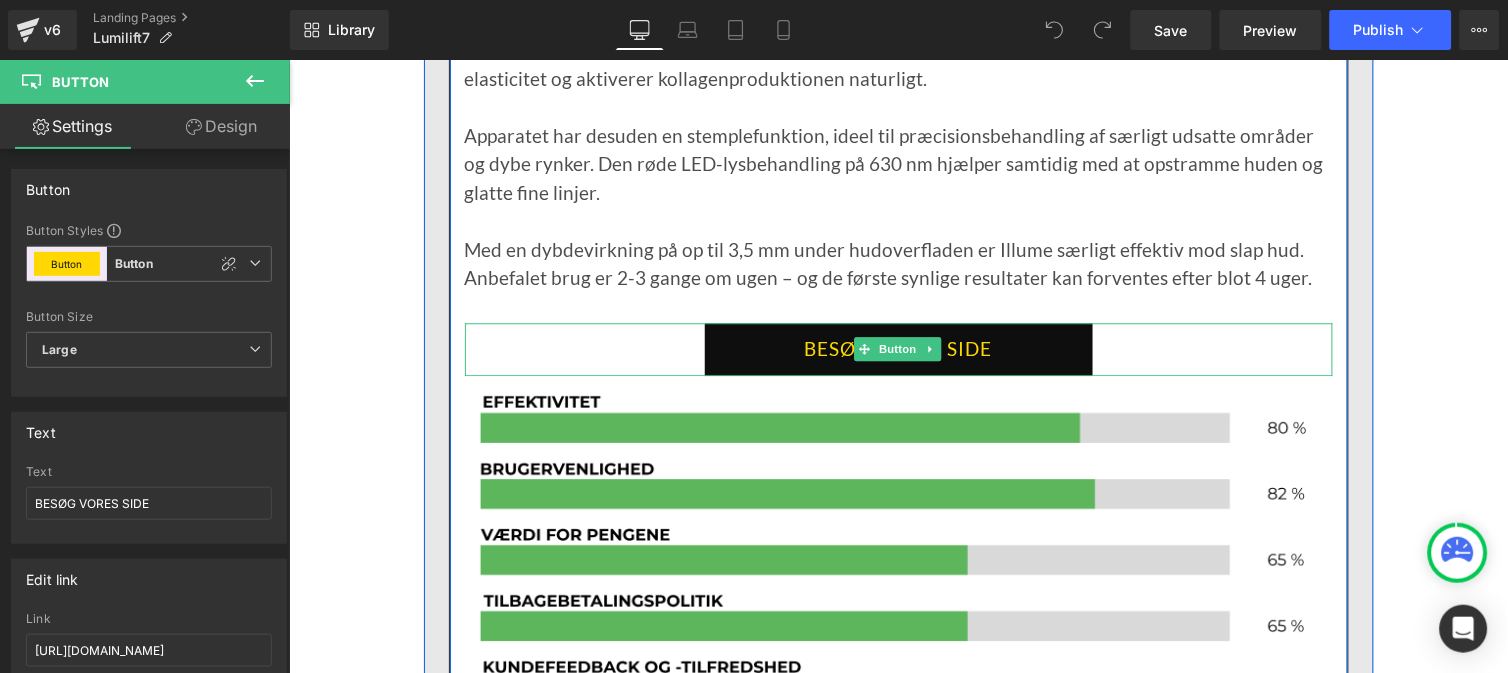 click on "BESØG VORES SIDE" at bounding box center [898, 348] 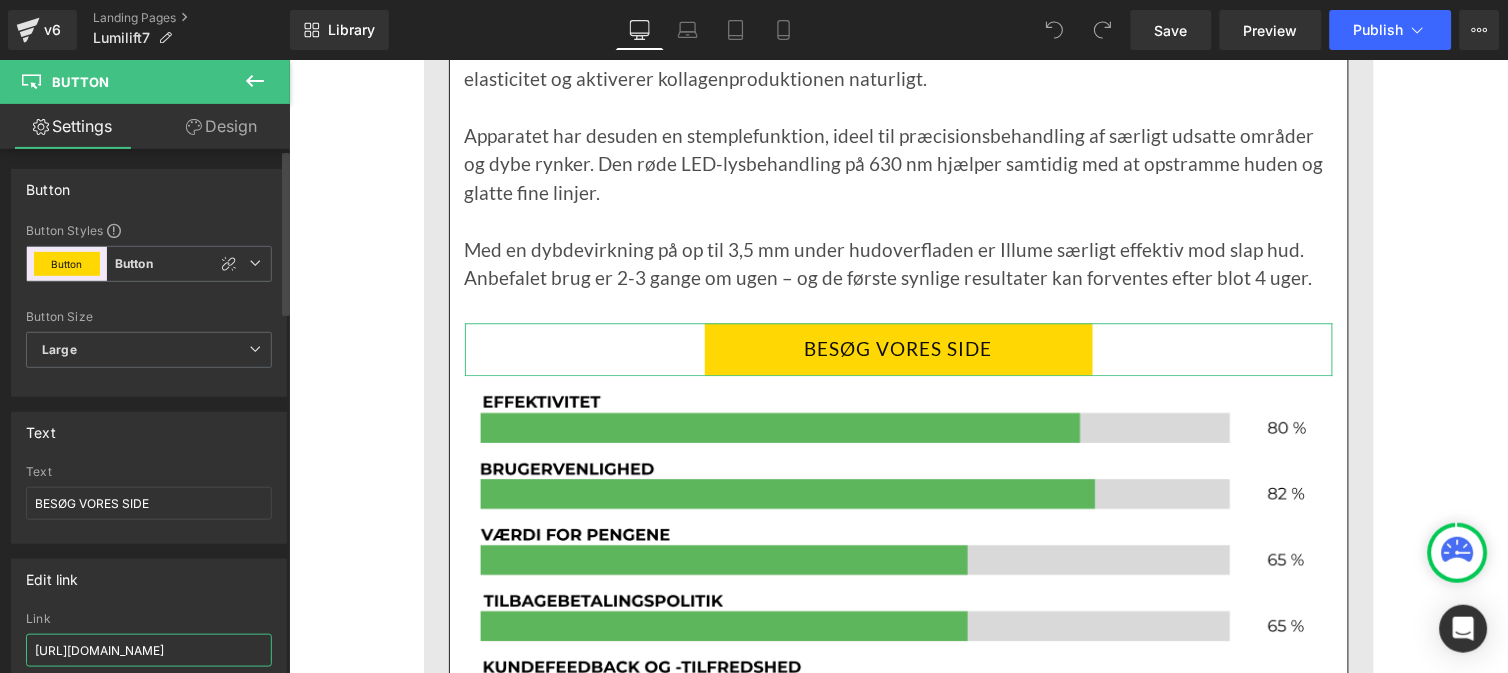 click on "https://olymna.com/pages/lumilift-7" at bounding box center [149, 650] 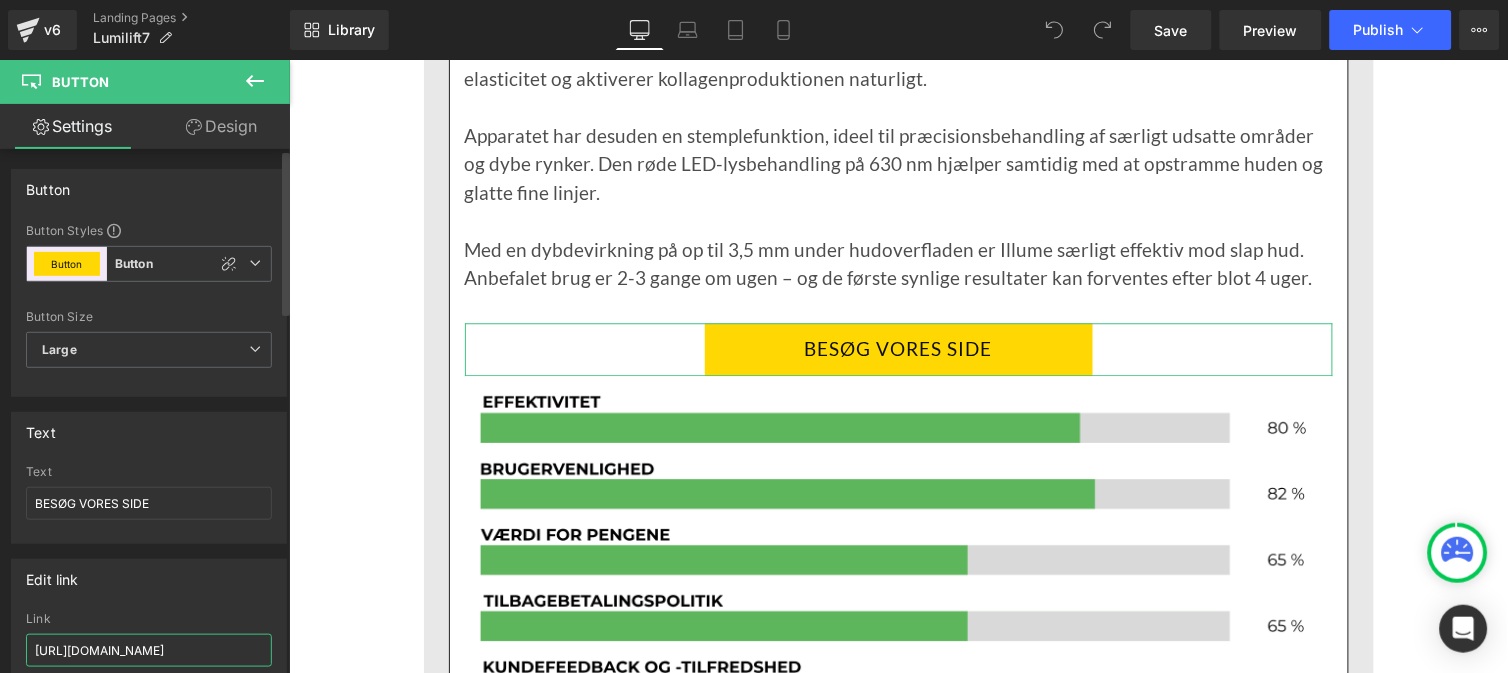 type on "https://olymdanmark.com/products/lumilift7" 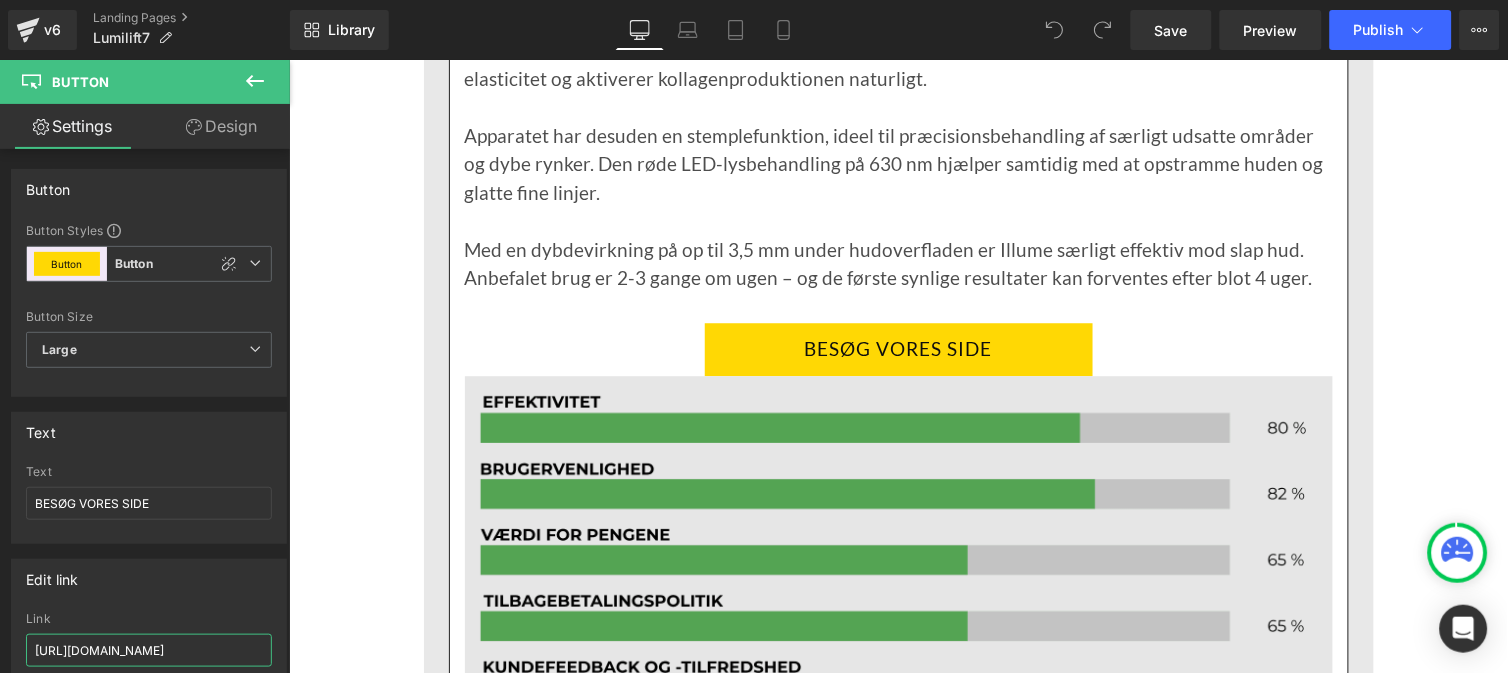 scroll, scrollTop: 0, scrollLeft: 27, axis: horizontal 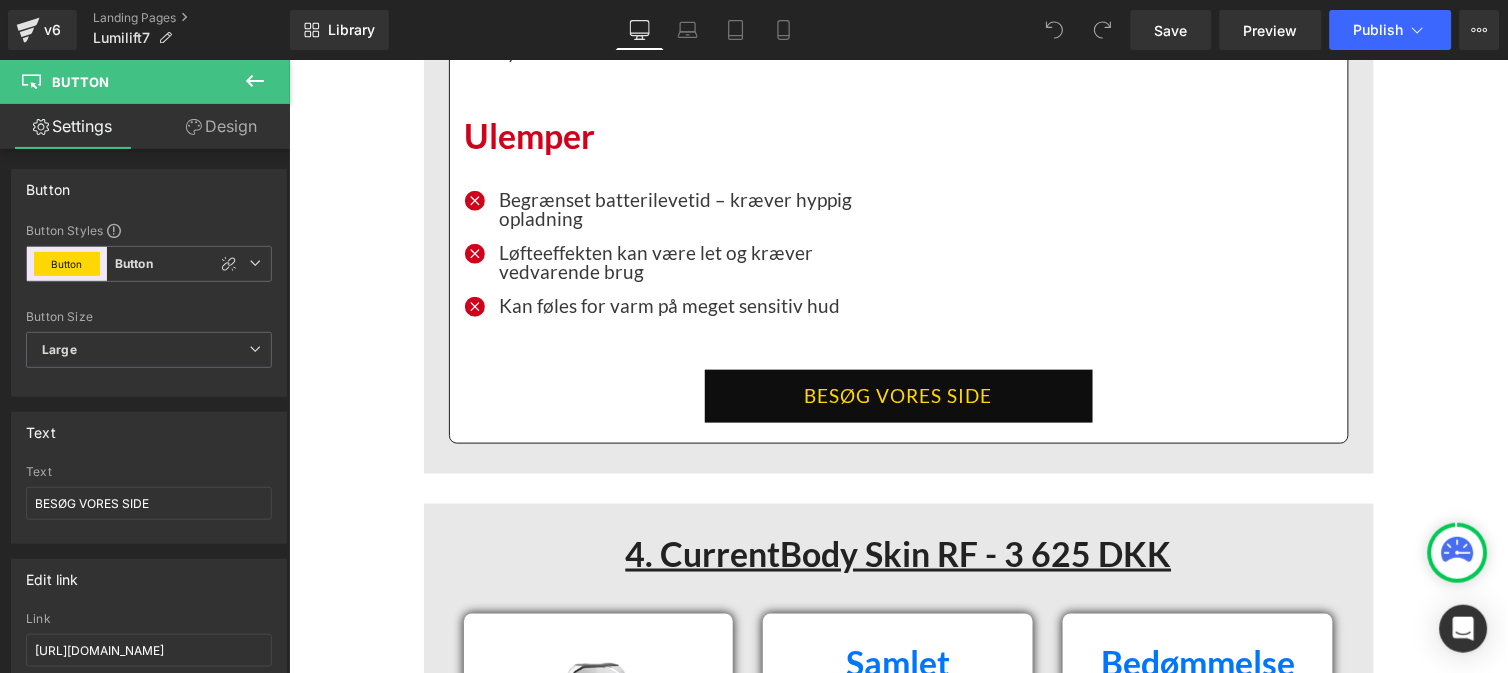 click on "BESØG VORES SIDE" at bounding box center [898, 395] 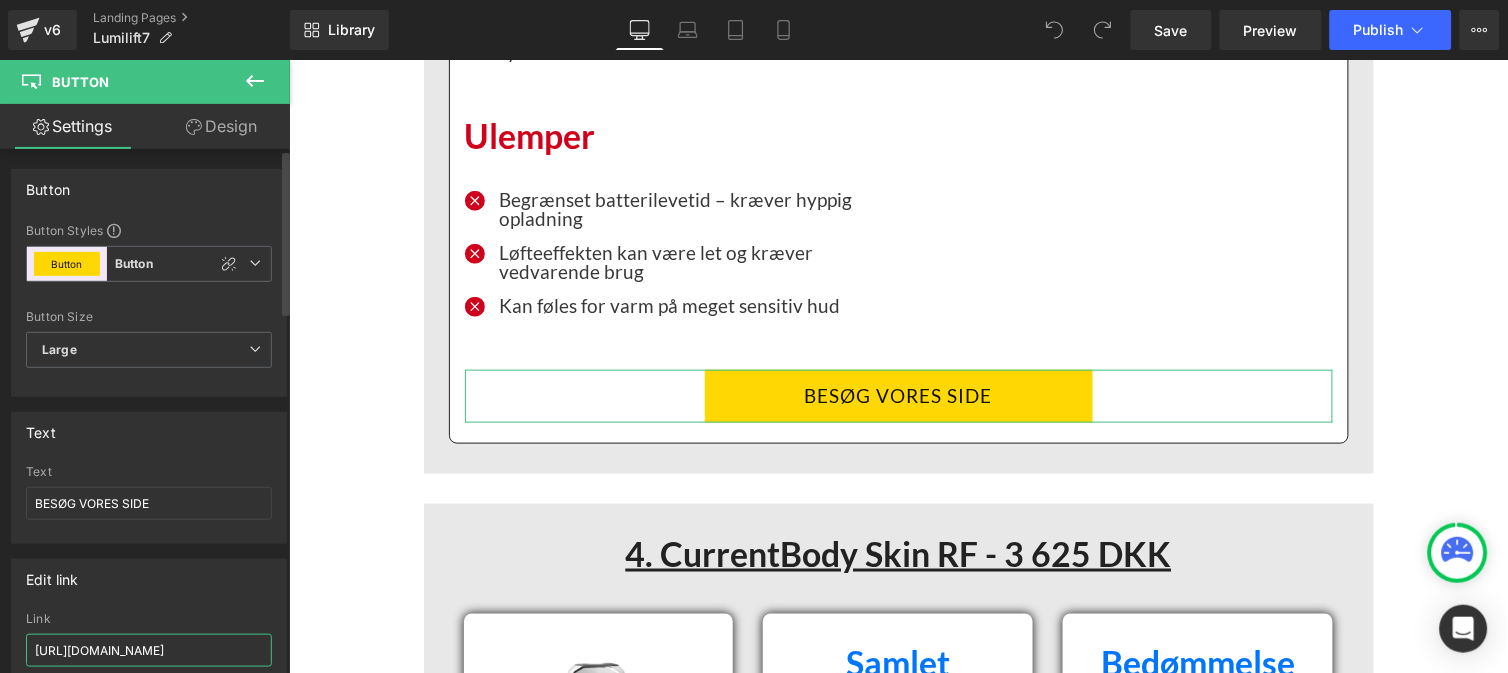 click on "https://olymna.com/pages/lumilift-7" at bounding box center (149, 650) 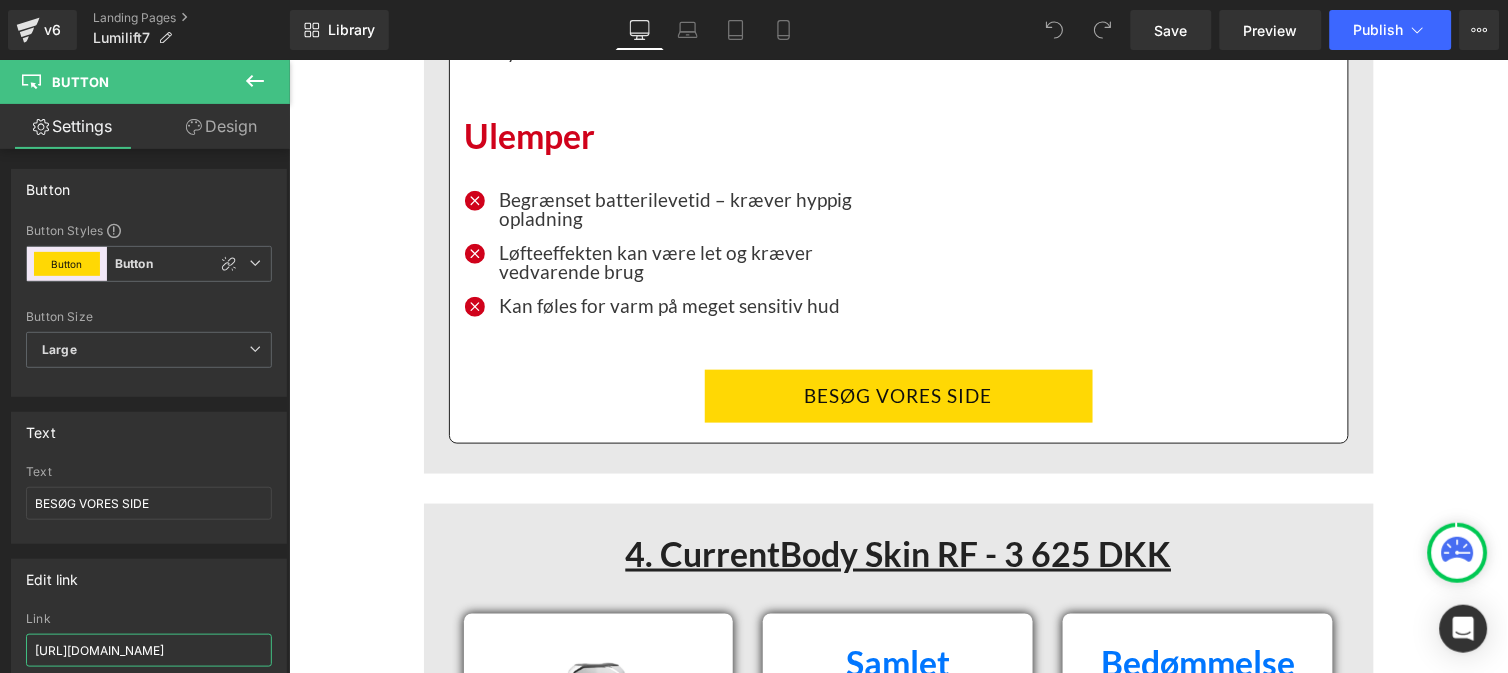 scroll, scrollTop: 0, scrollLeft: 27, axis: horizontal 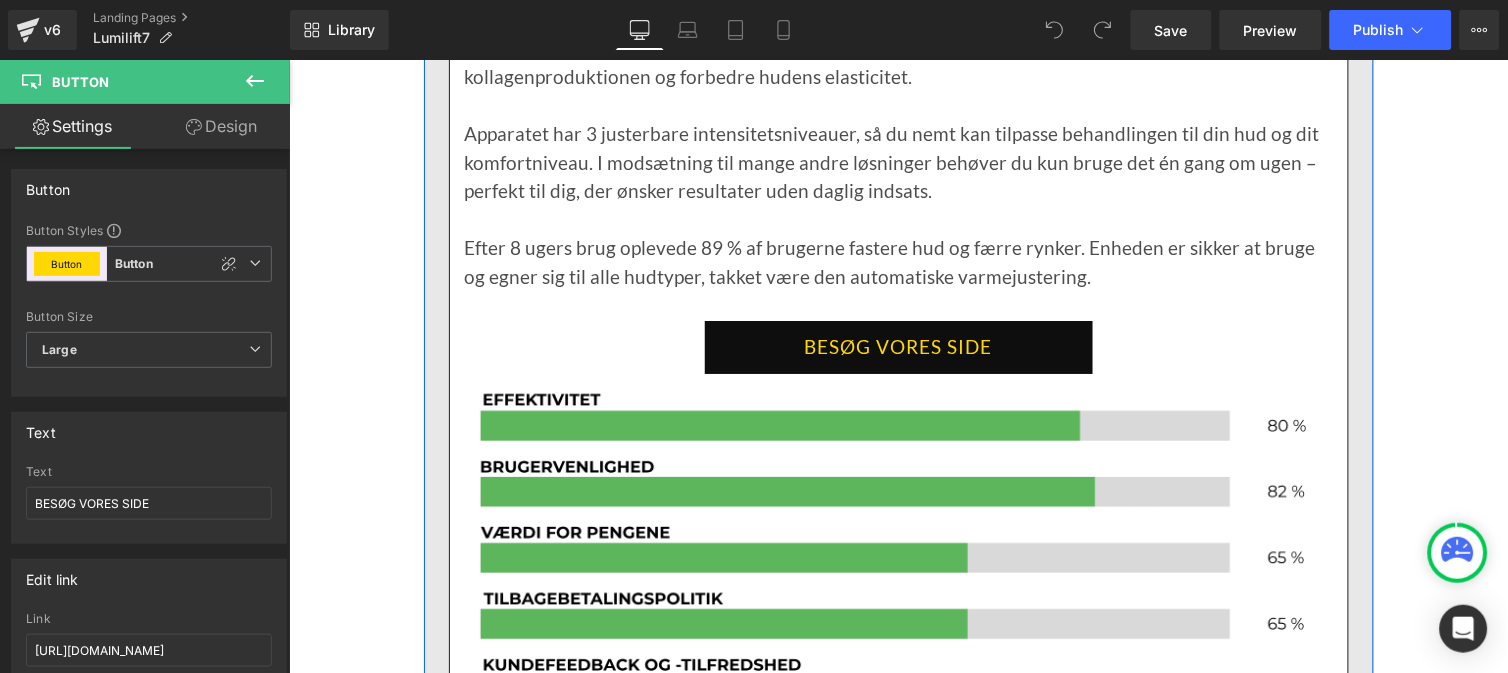 click on "BESØG VORES SIDE" at bounding box center [898, 346] 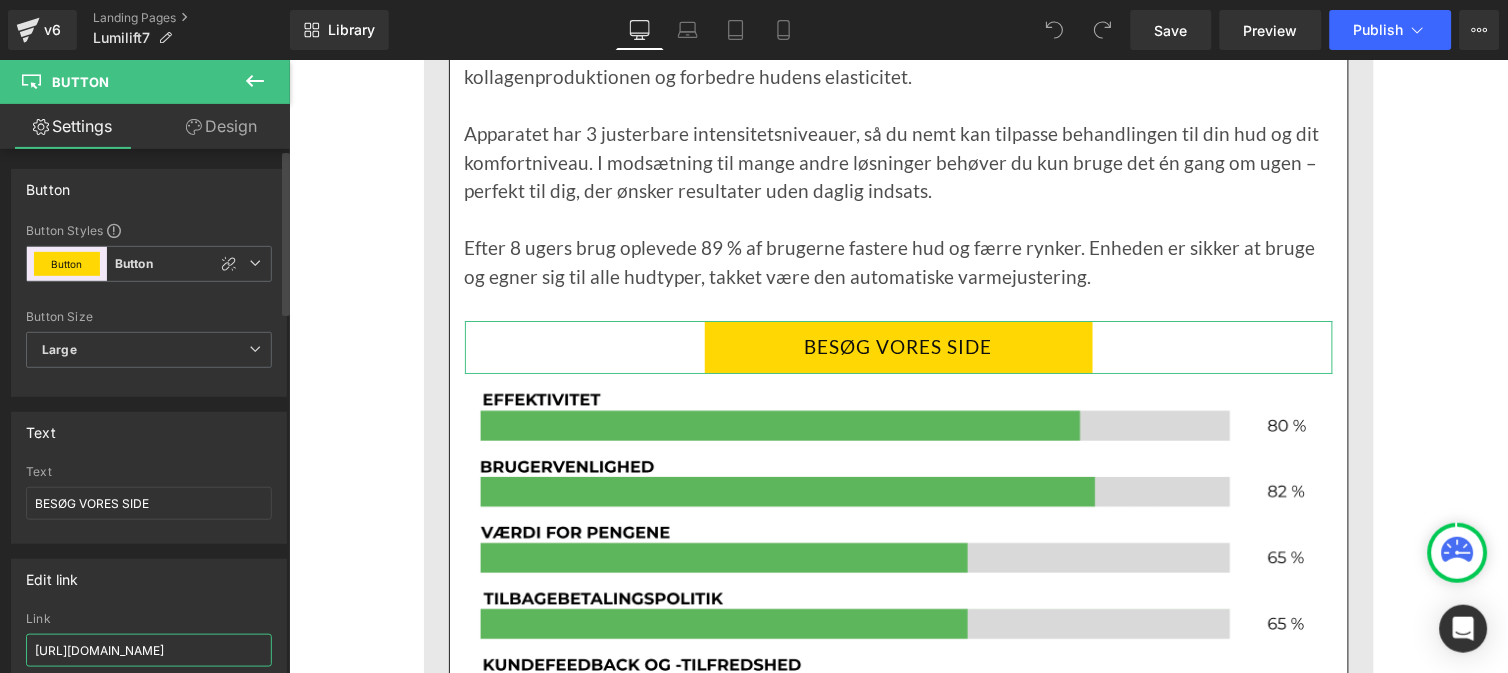 click on "https://olymna.com/pages/lumilift-7" at bounding box center (149, 650) 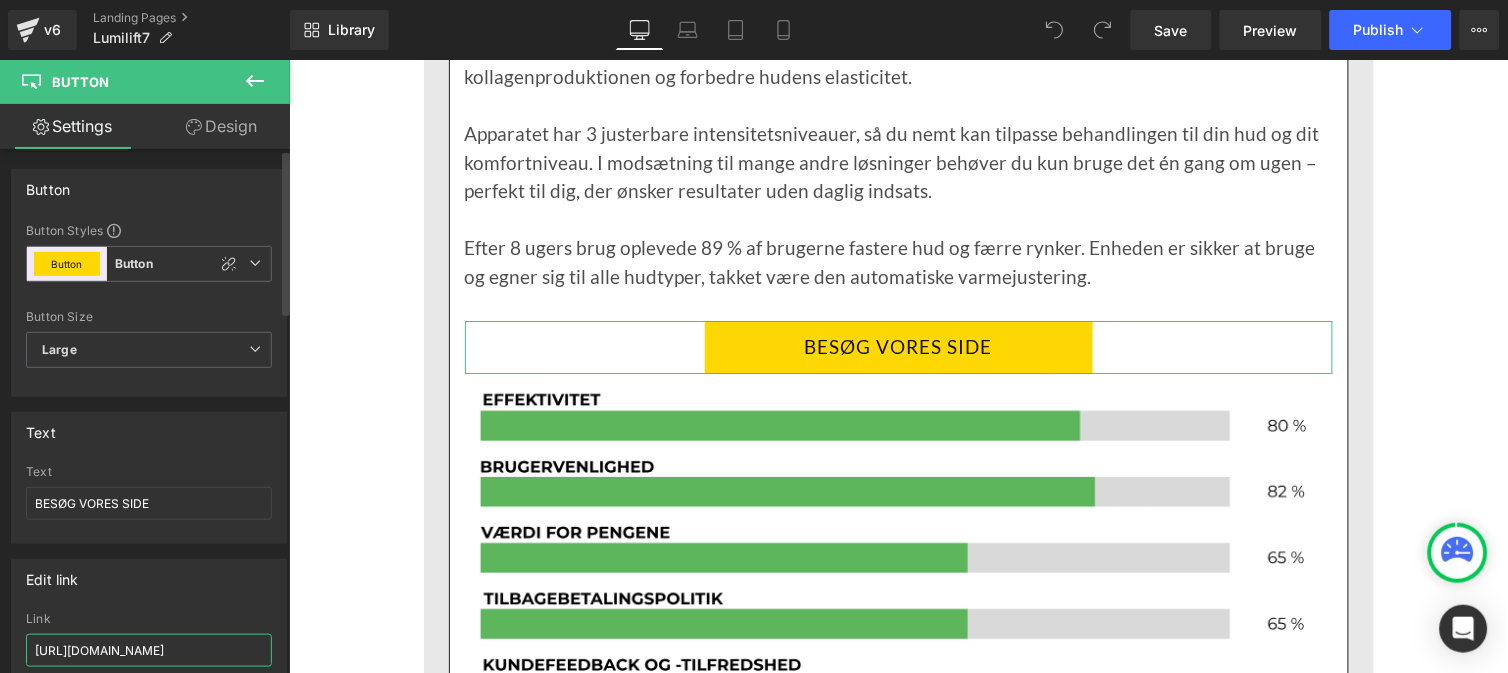 type on "https://olymdanmark.com/products/lumilift7" 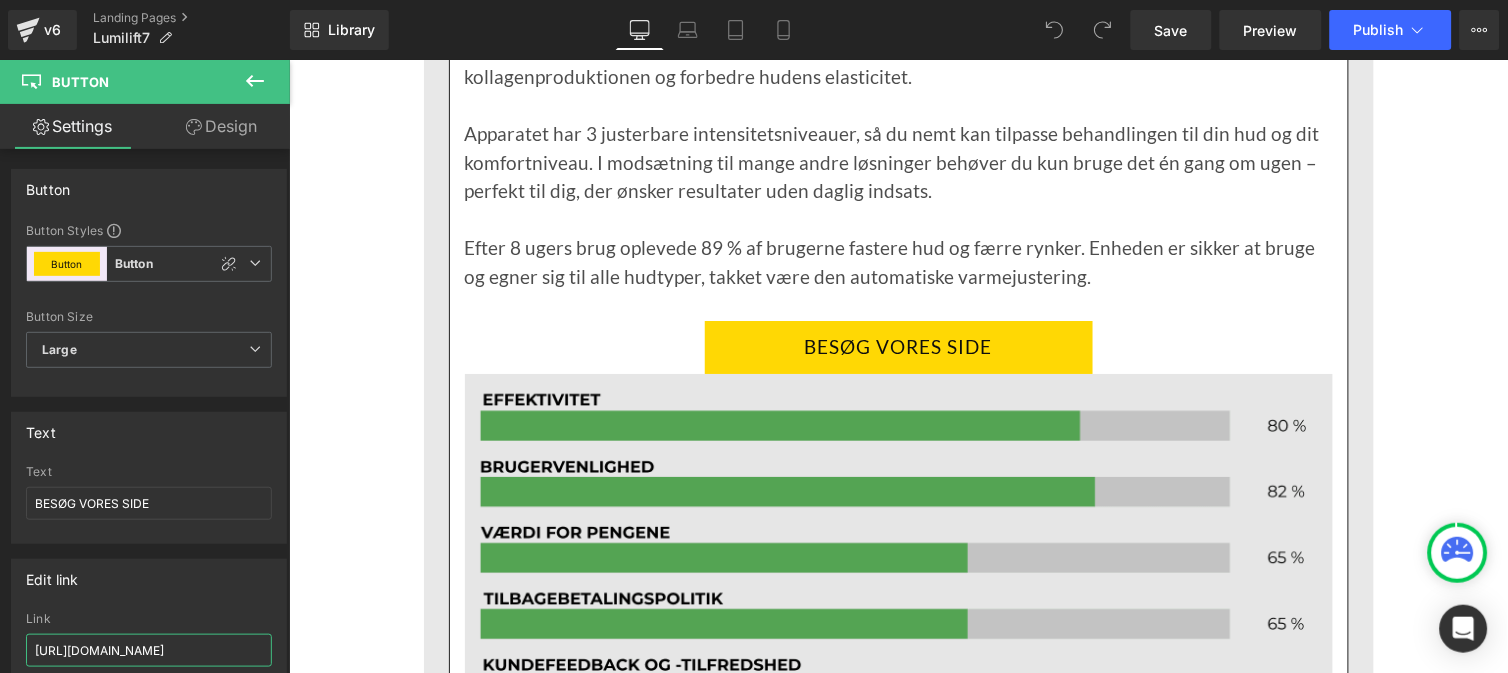 scroll, scrollTop: 0, scrollLeft: 27, axis: horizontal 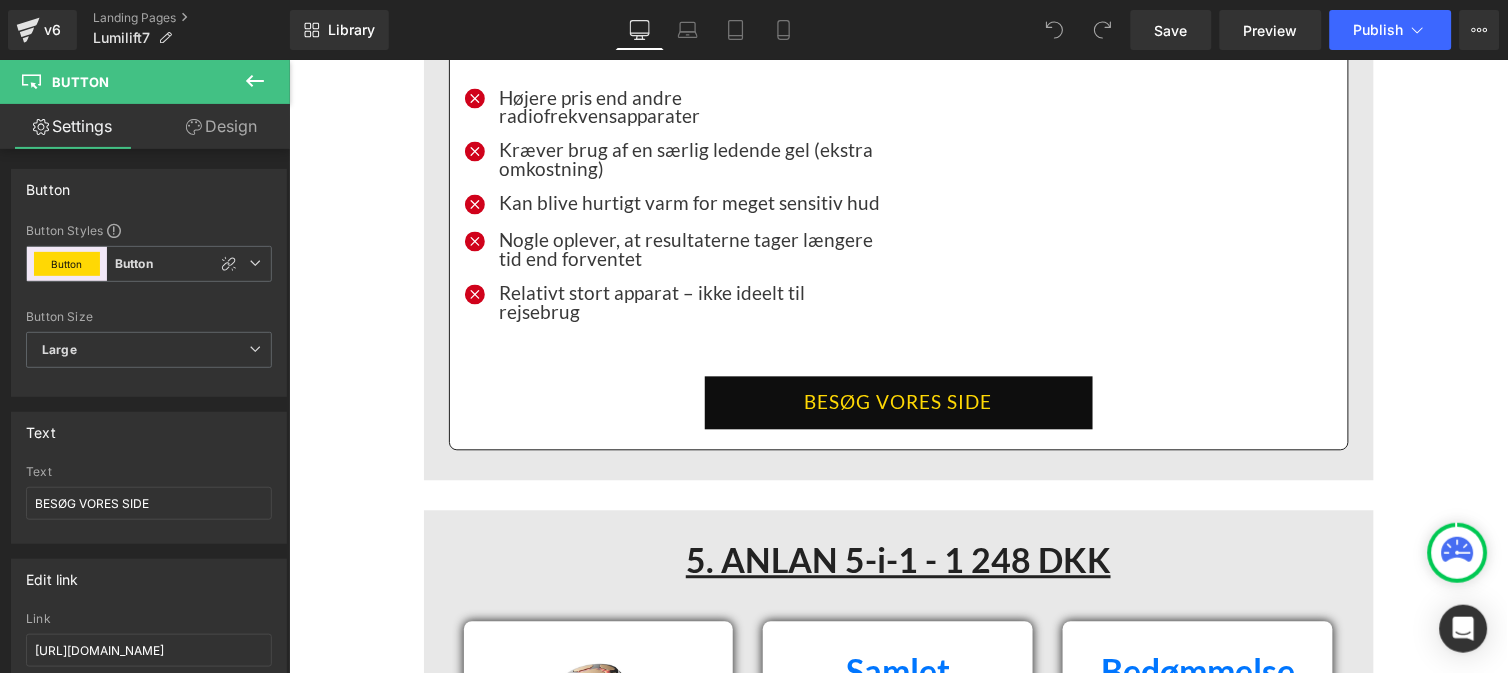 click on "BESØG VORES SIDE" at bounding box center (898, 402) 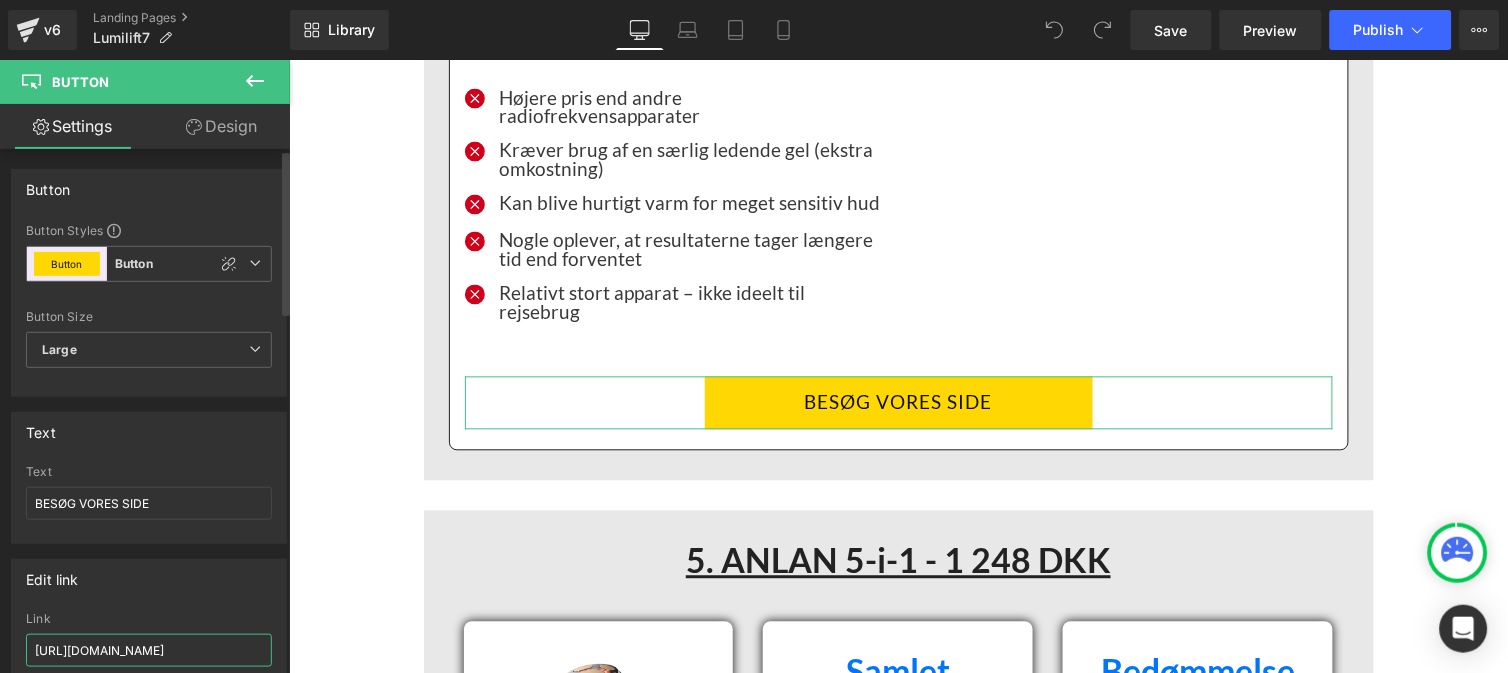 click on "https://olymna.com/pages/lumilift-7" at bounding box center (149, 650) 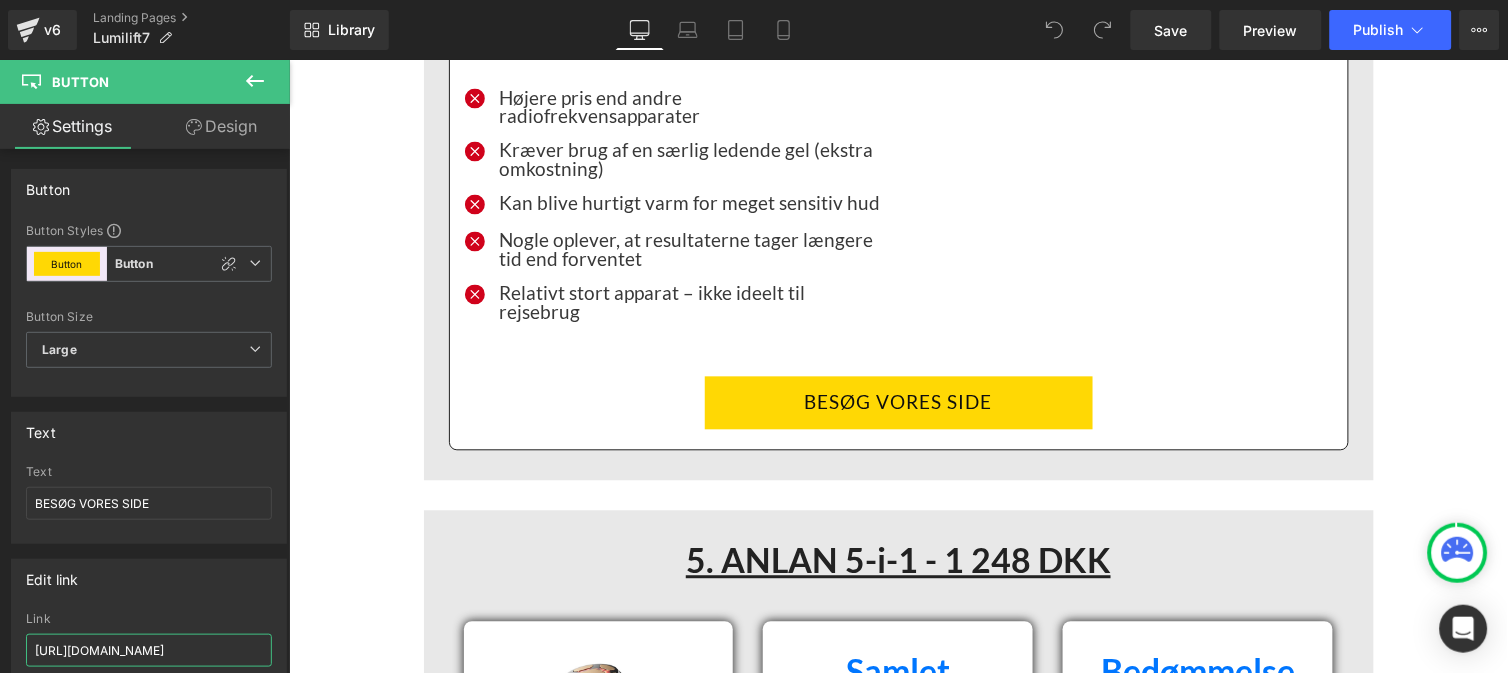 scroll, scrollTop: 0, scrollLeft: 27, axis: horizontal 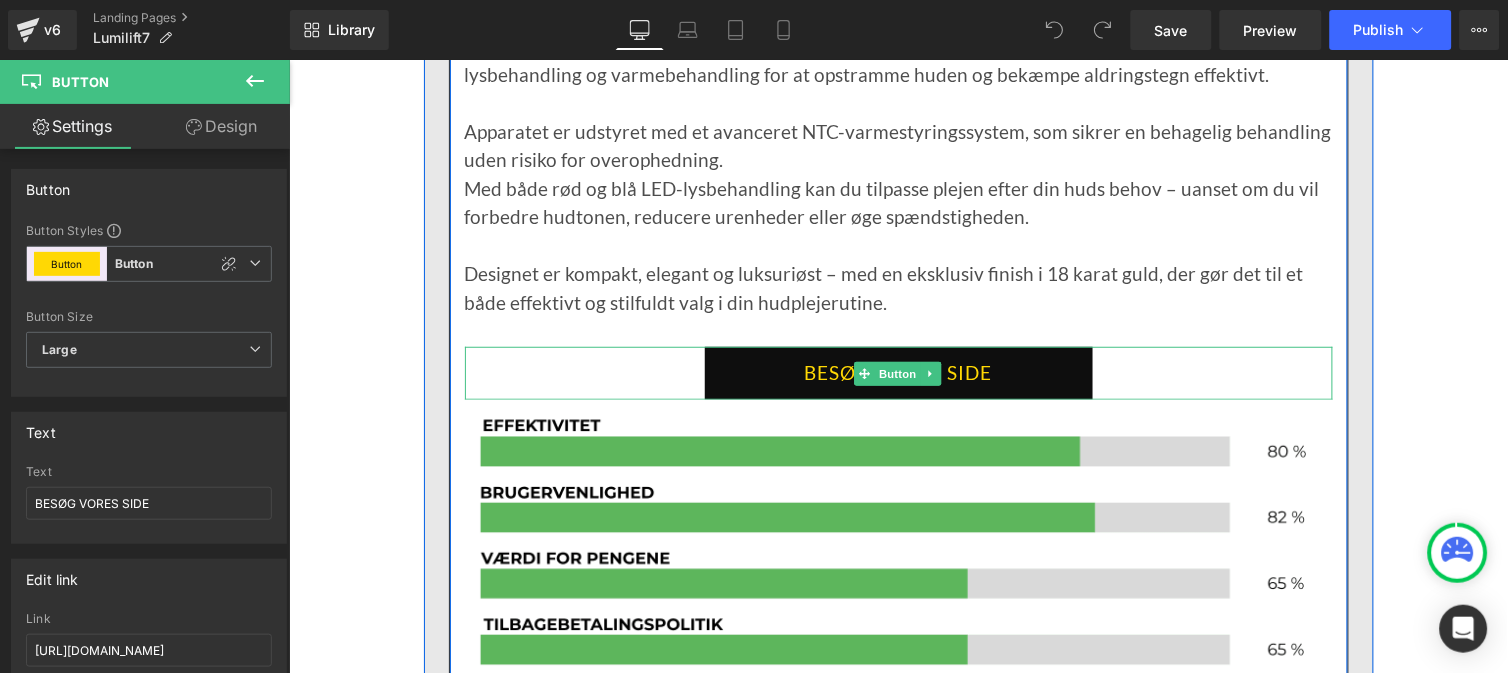 click on "BESØG VORES SIDE" at bounding box center [898, 372] 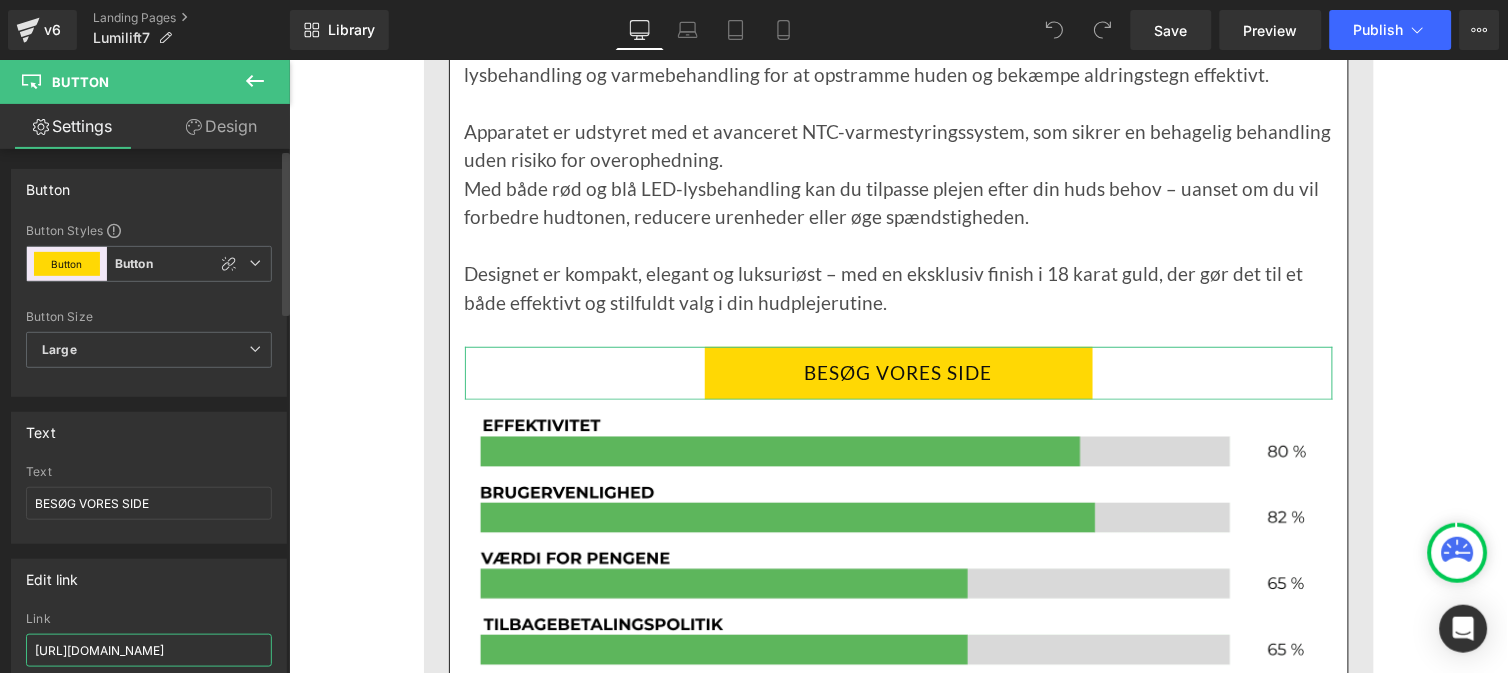 click on "https://olymna.com/pages/lumilift-7" at bounding box center [149, 650] 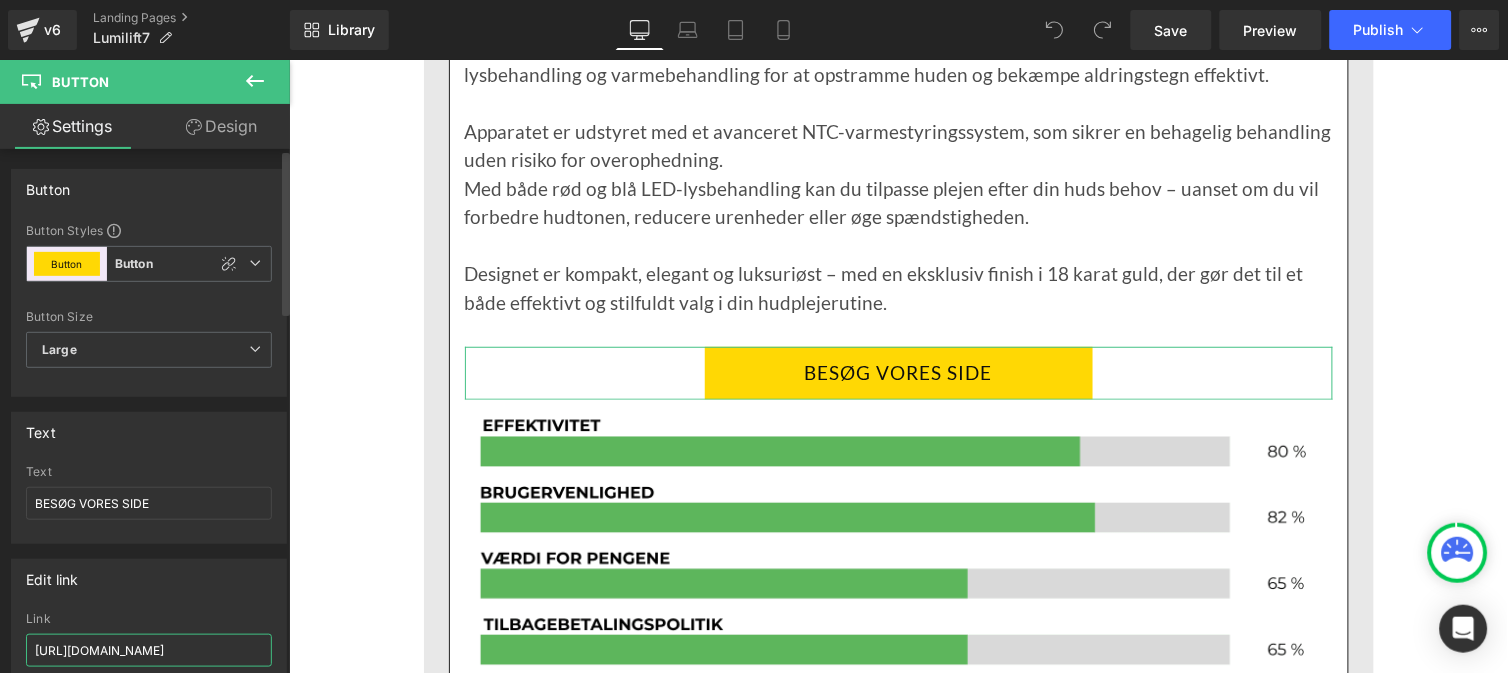 type on "https://olymdanmark.com/products/lumilift7" 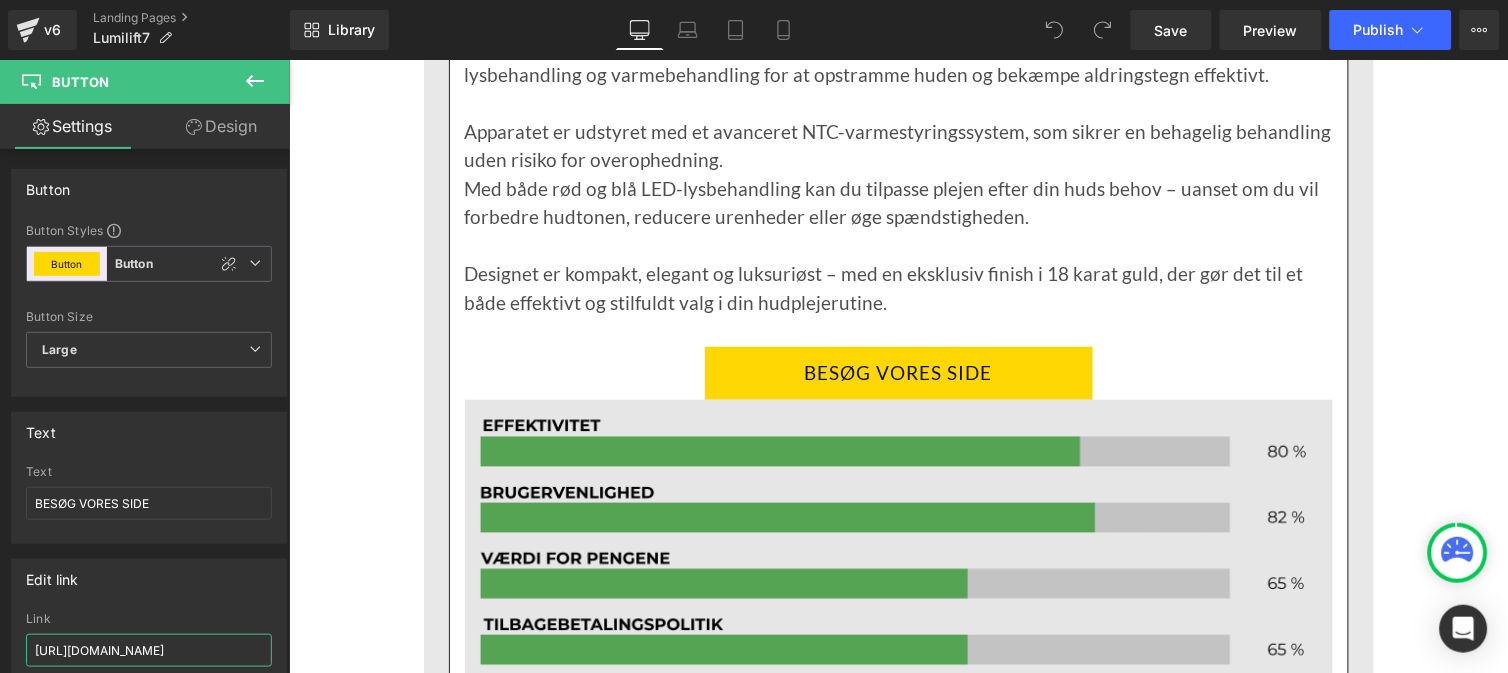scroll, scrollTop: 0, scrollLeft: 27, axis: horizontal 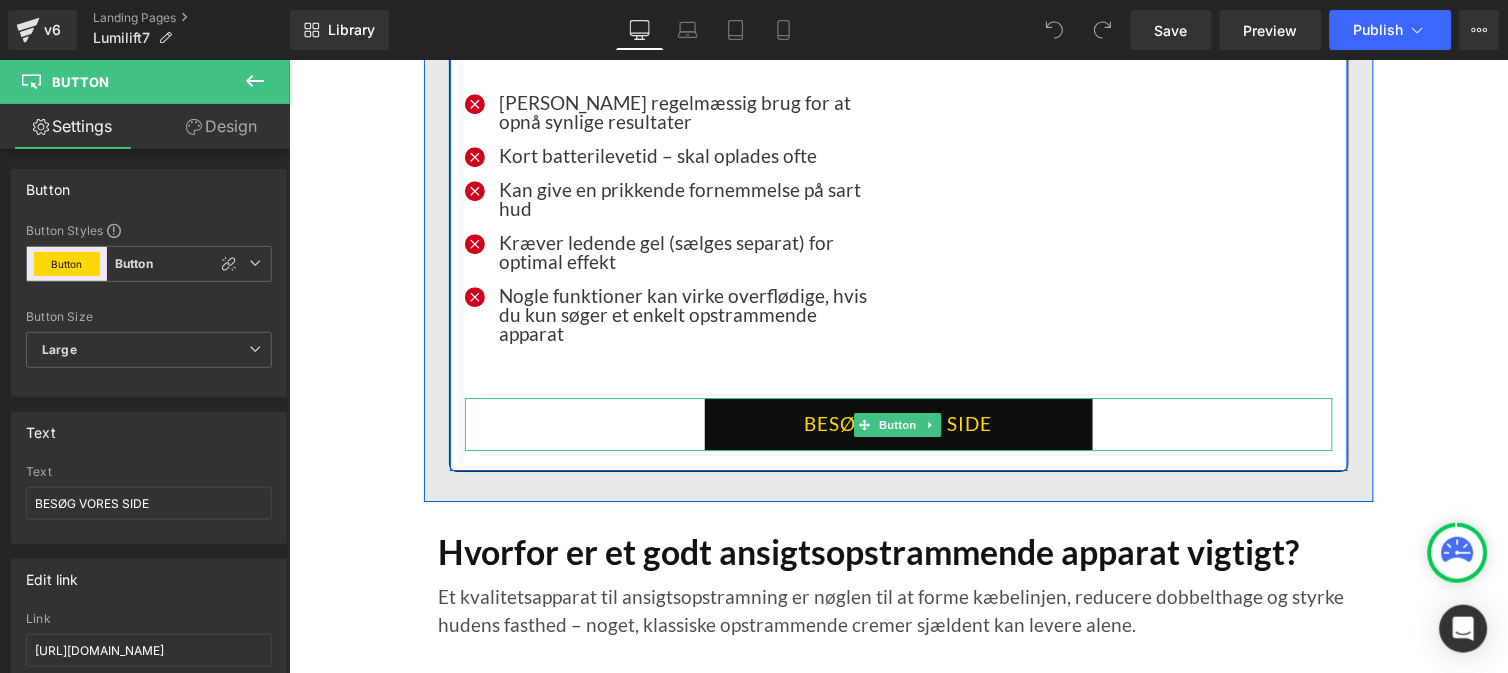 click on "BESØG VORES SIDE" at bounding box center (898, 423) 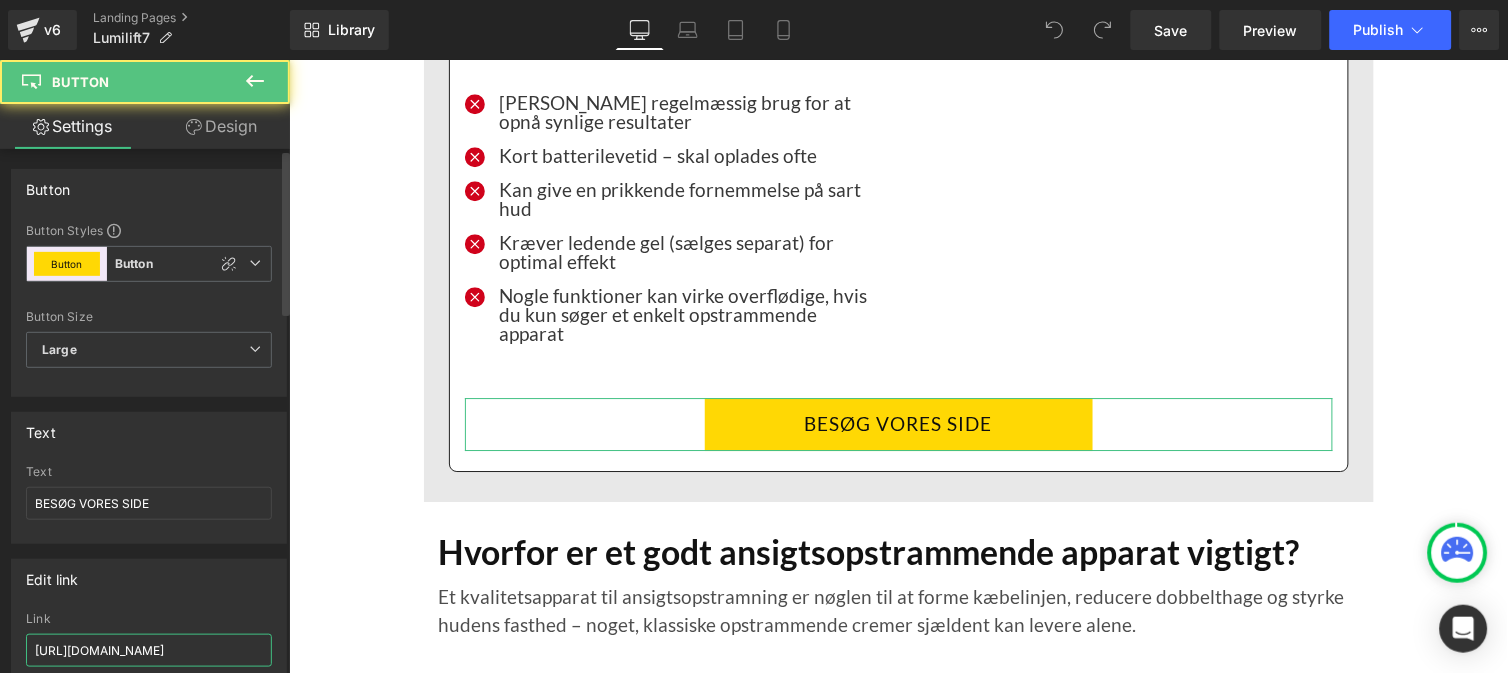 click on "https://olymna.com/pages/lumilift-7" at bounding box center [149, 650] 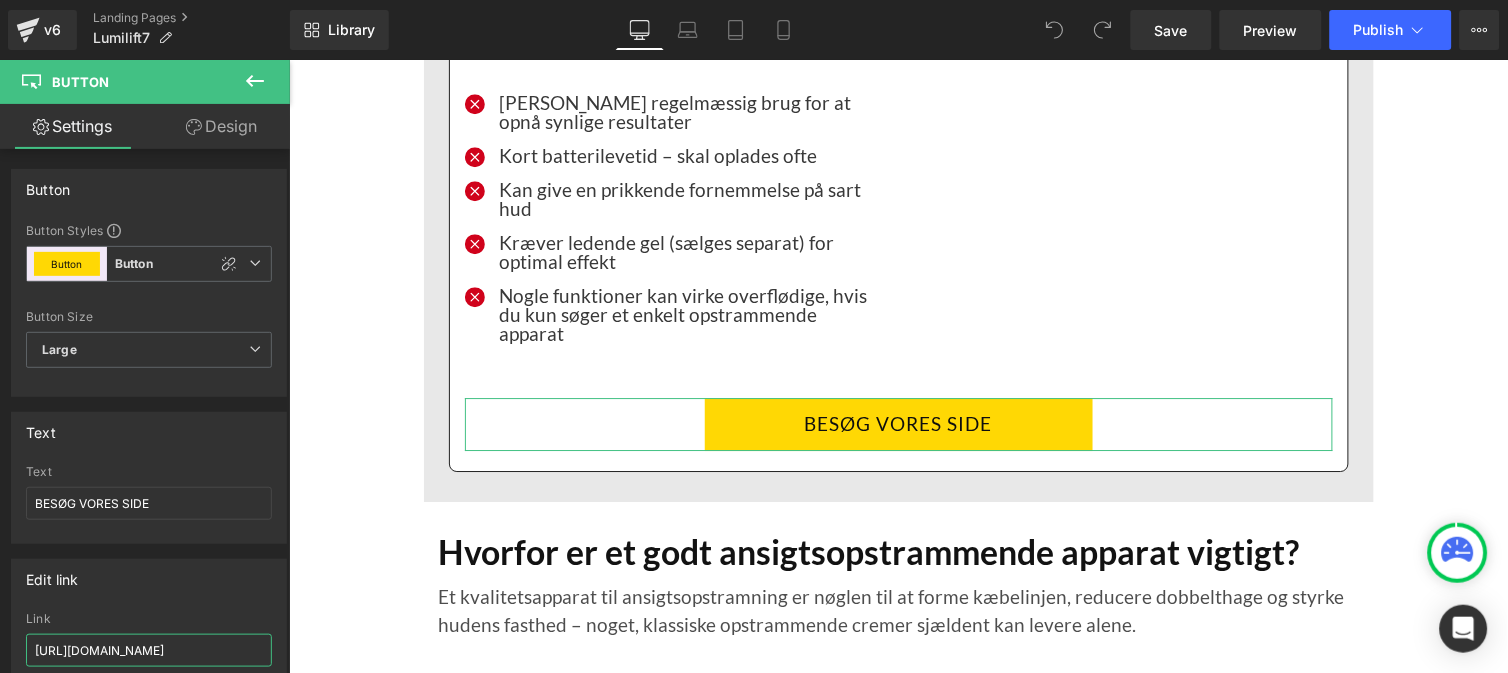 scroll, scrollTop: 0, scrollLeft: 27, axis: horizontal 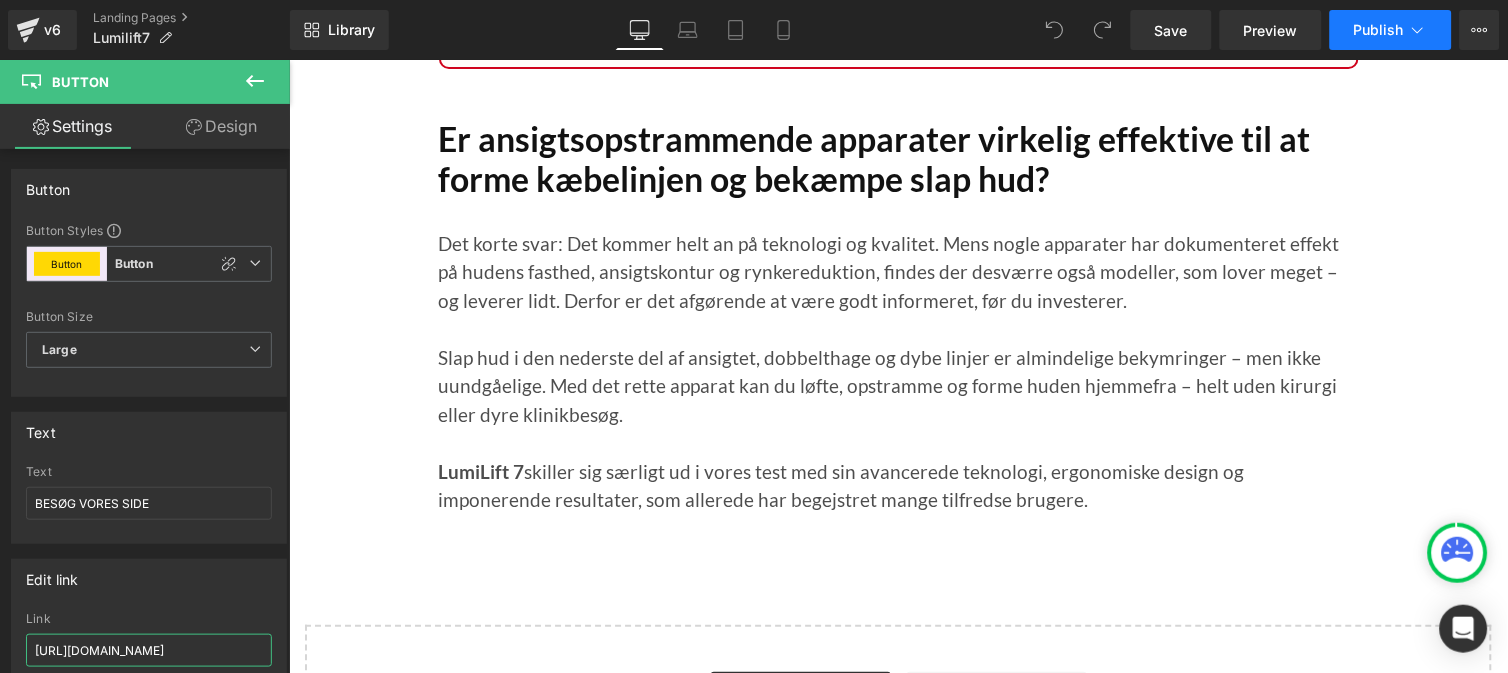 type on "https://olymdanmark.com/products/lumilift7" 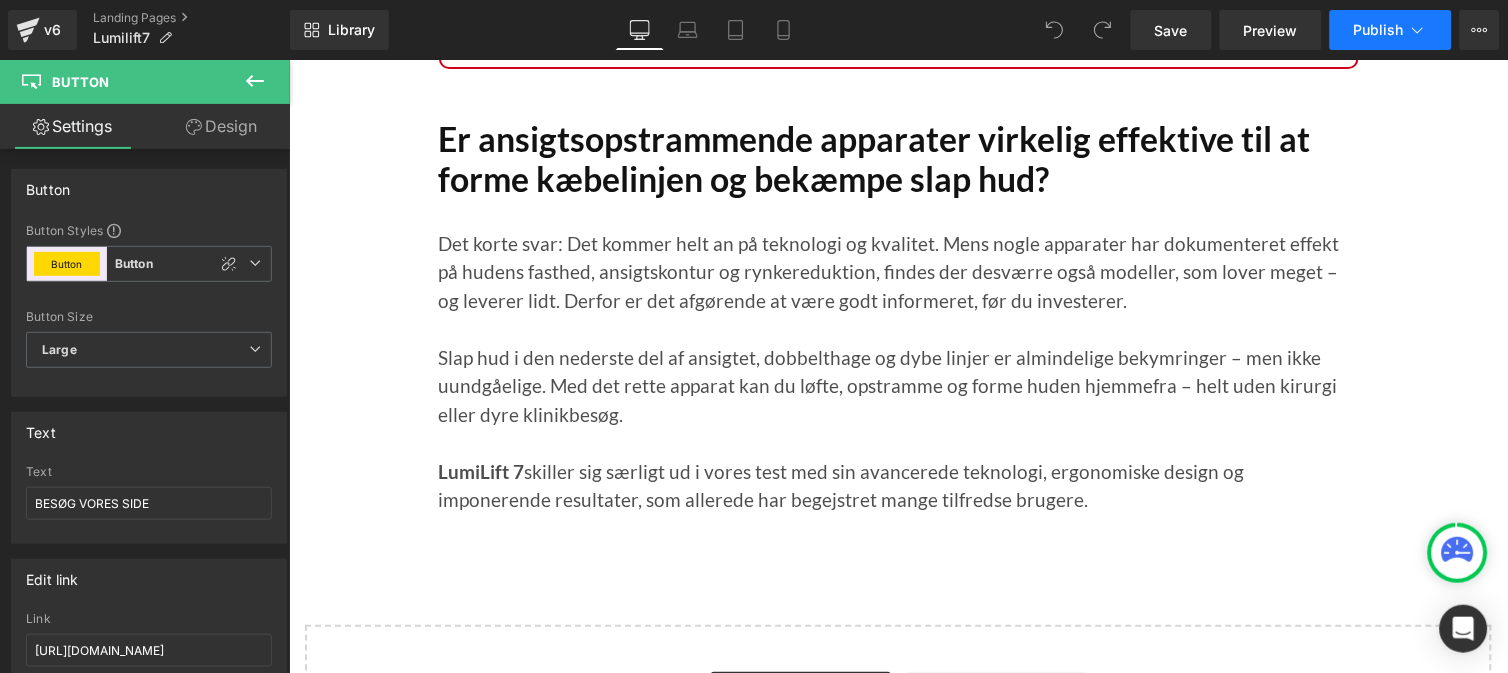 click on "Publish" at bounding box center [1379, 30] 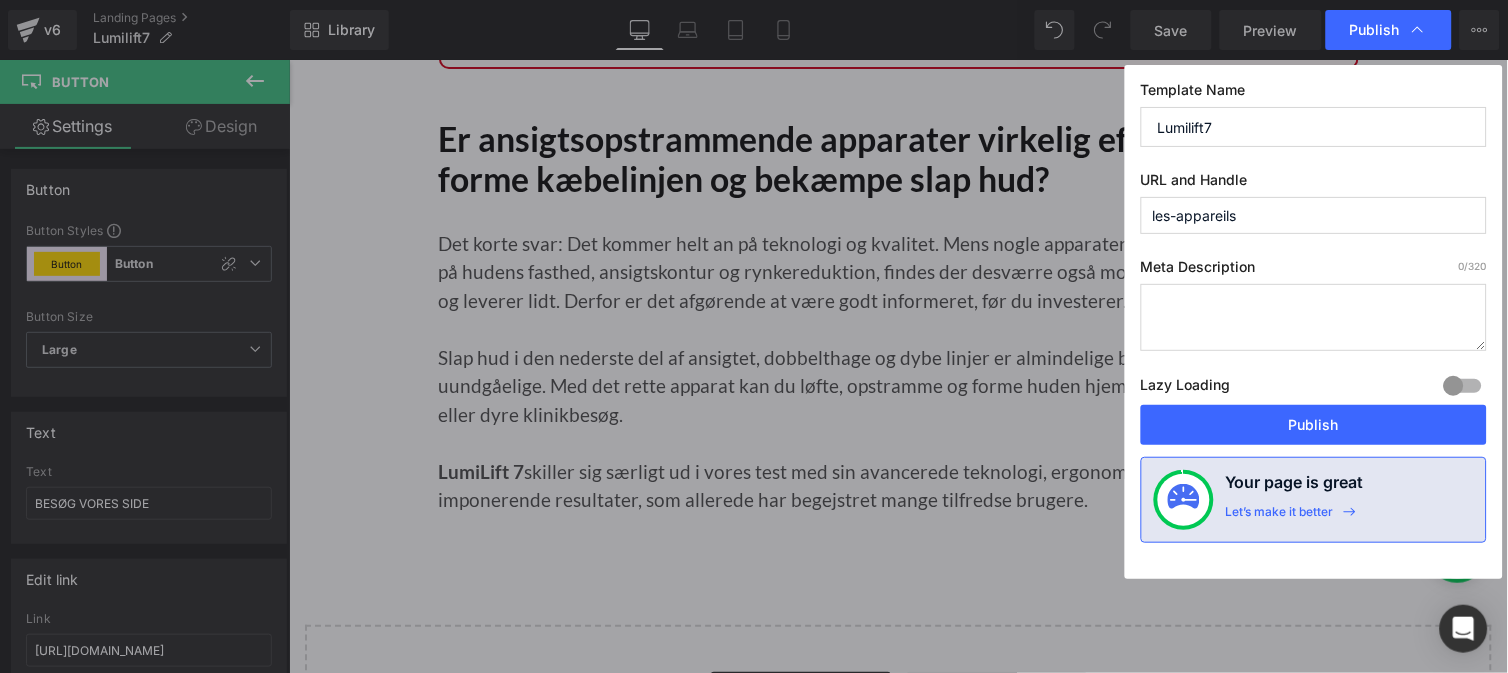 scroll, scrollTop: 0, scrollLeft: 0, axis: both 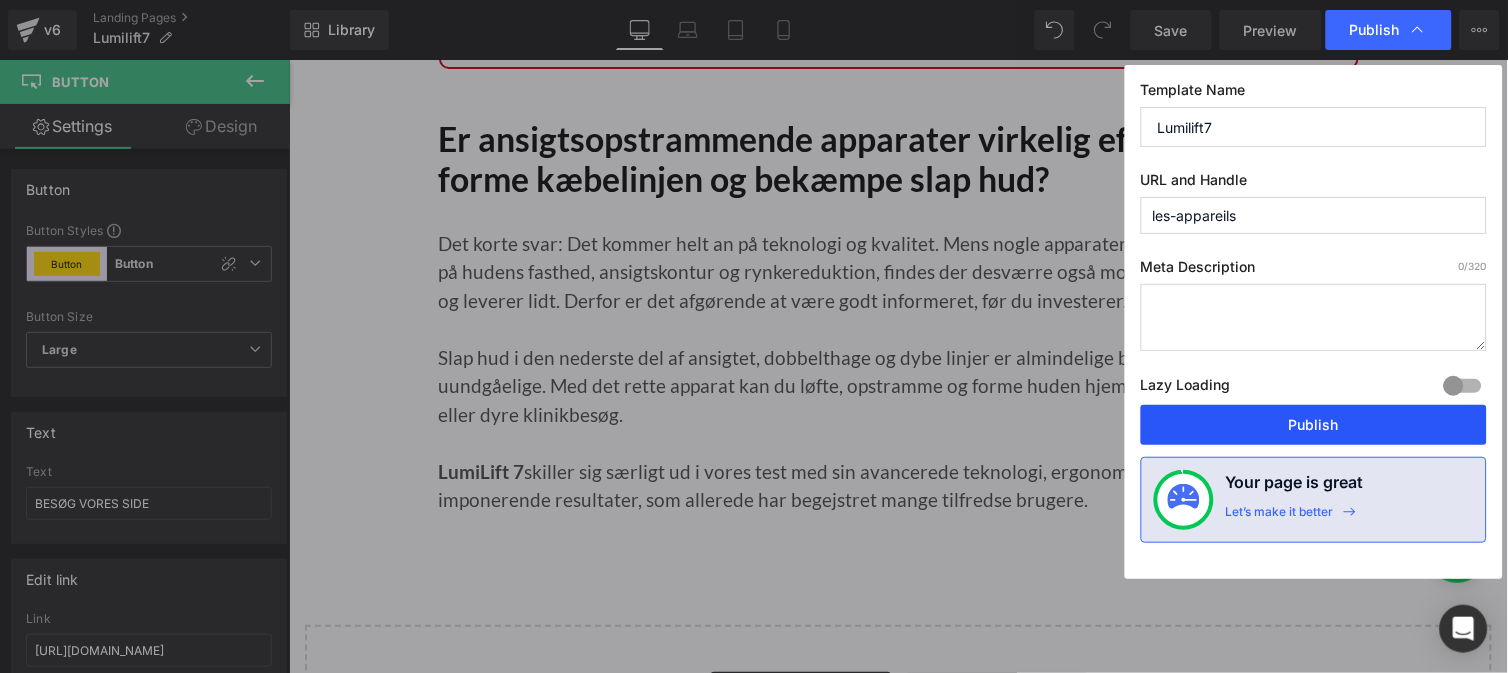 click on "Publish" at bounding box center (1314, 425) 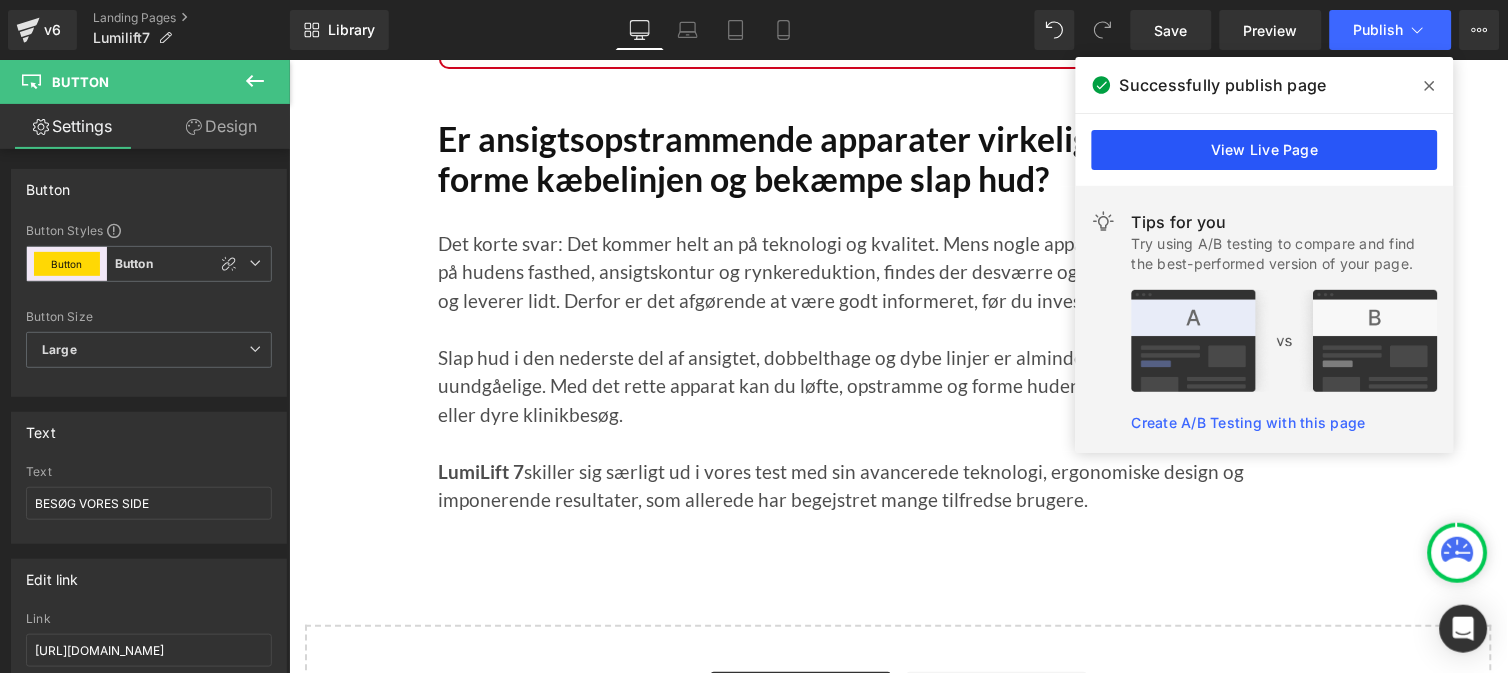click on "View Live Page" at bounding box center (1265, 150) 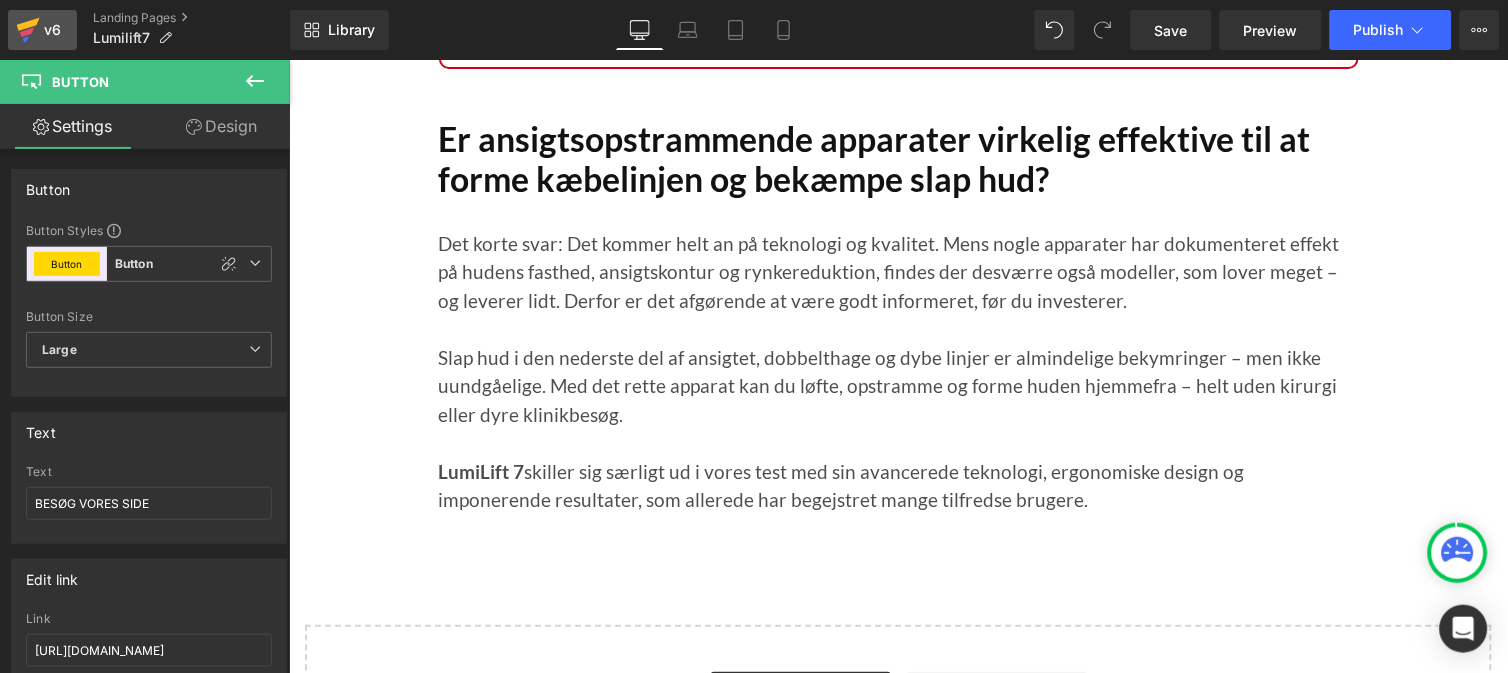 click 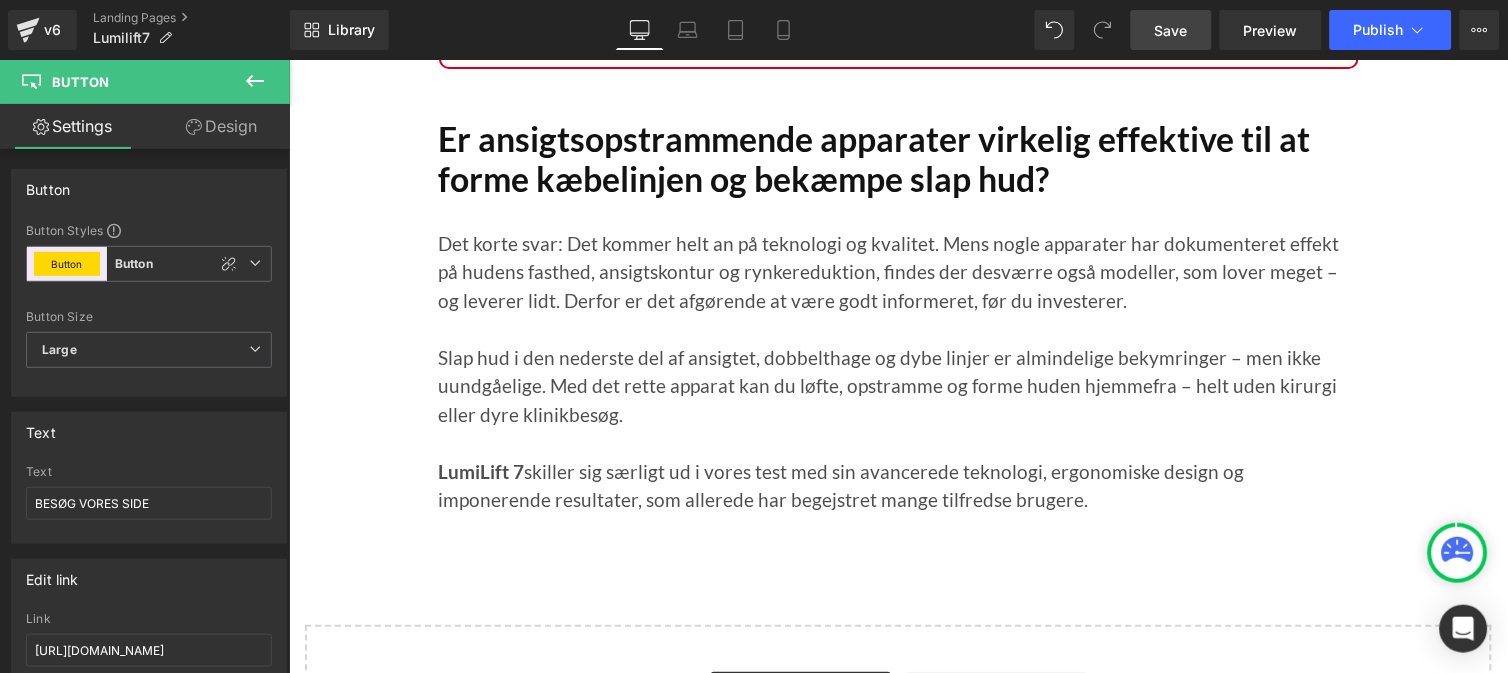 click on "Save" at bounding box center (1171, 30) 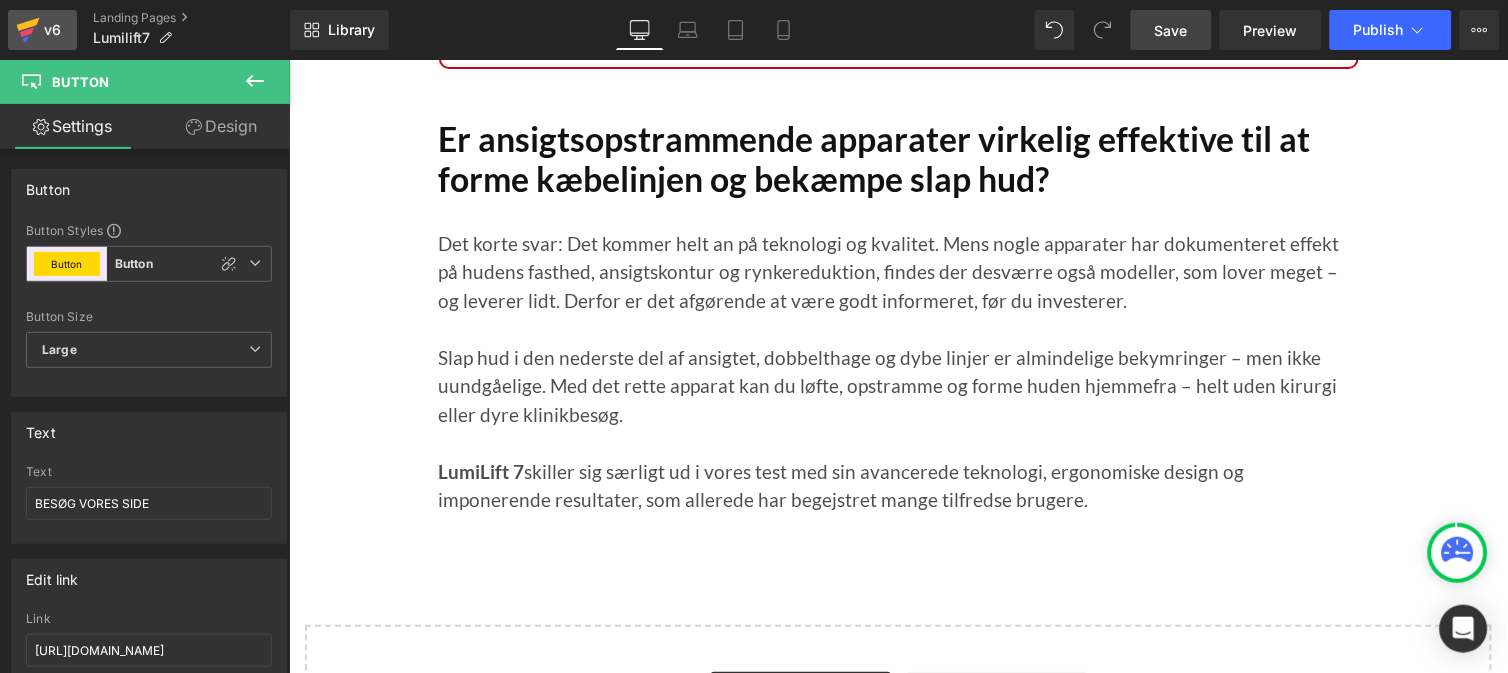 click 